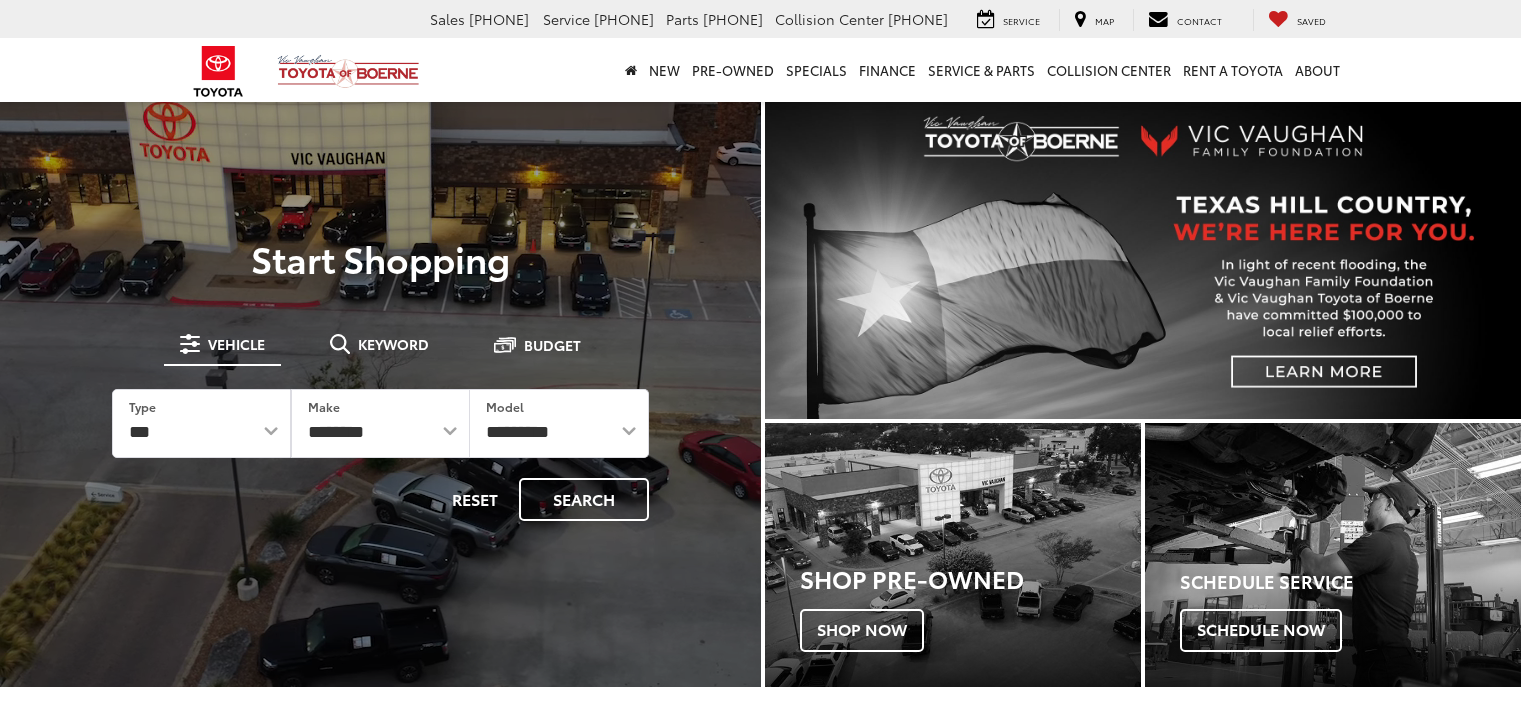 scroll, scrollTop: 0, scrollLeft: 0, axis: both 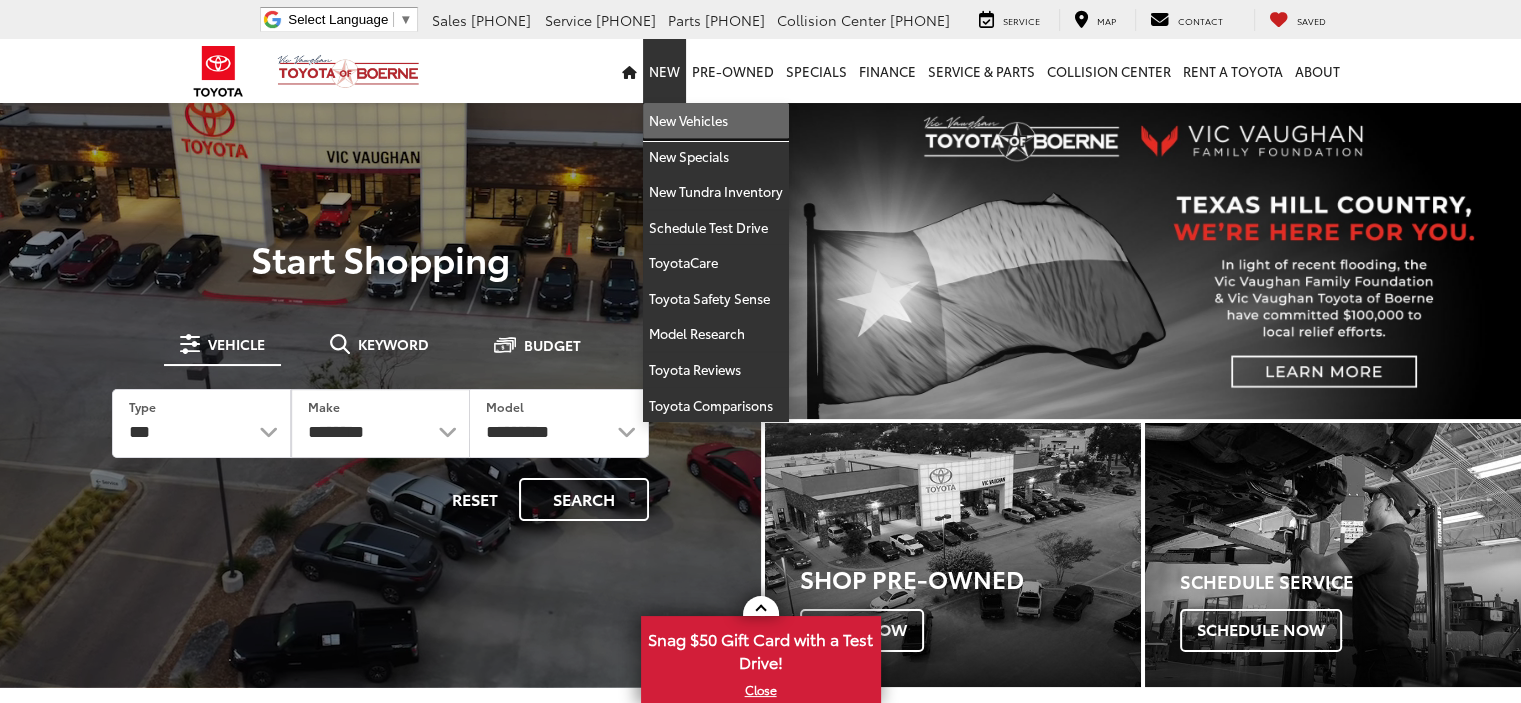 click on "New Vehicles" at bounding box center [716, 121] 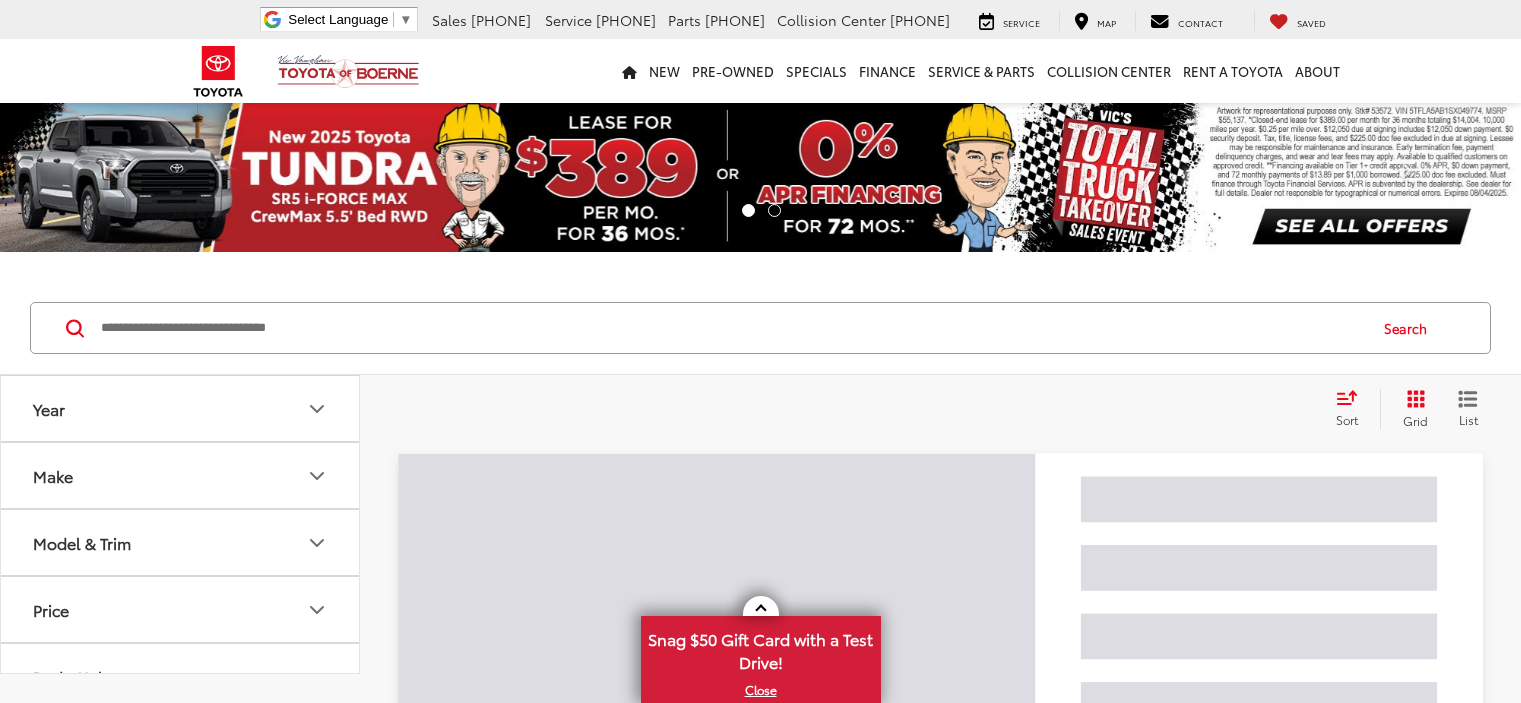 scroll, scrollTop: 0, scrollLeft: 0, axis: both 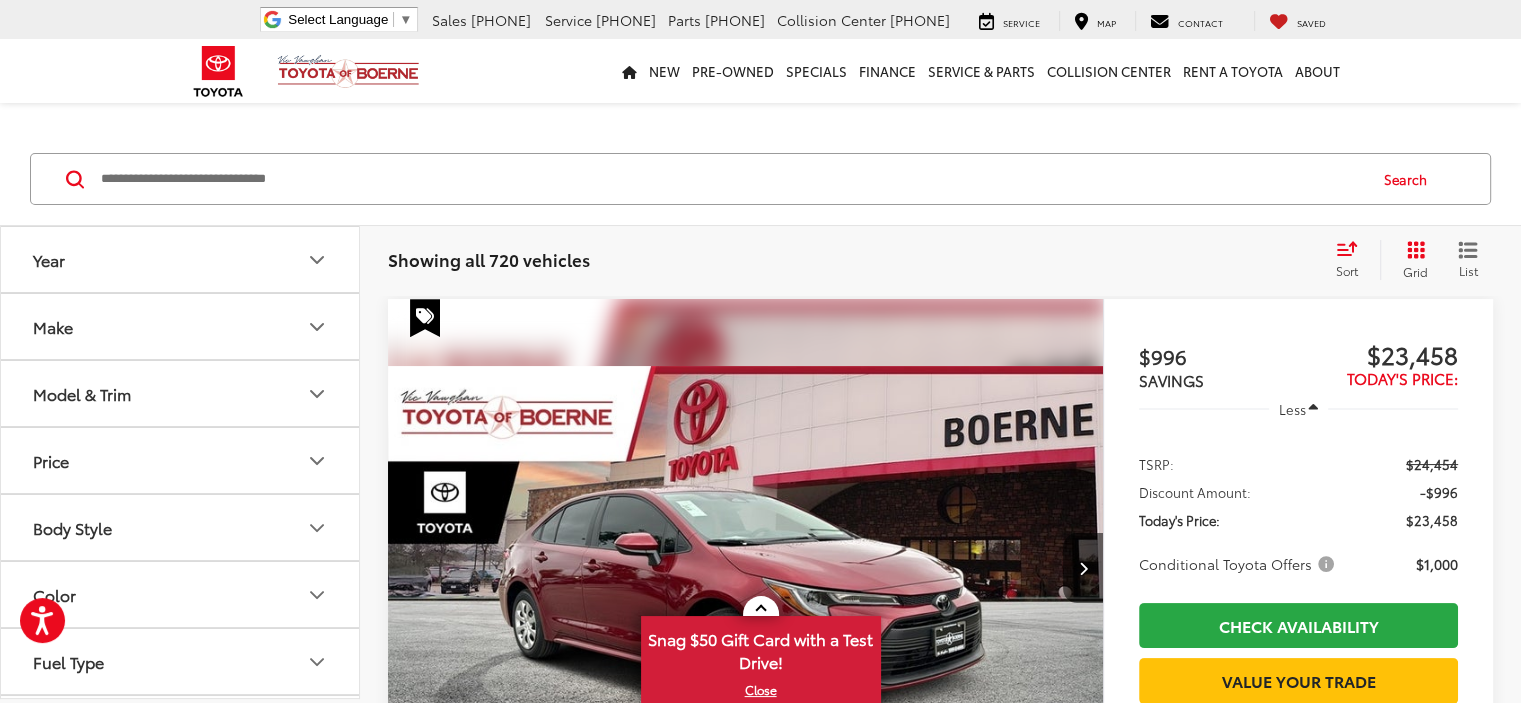 click 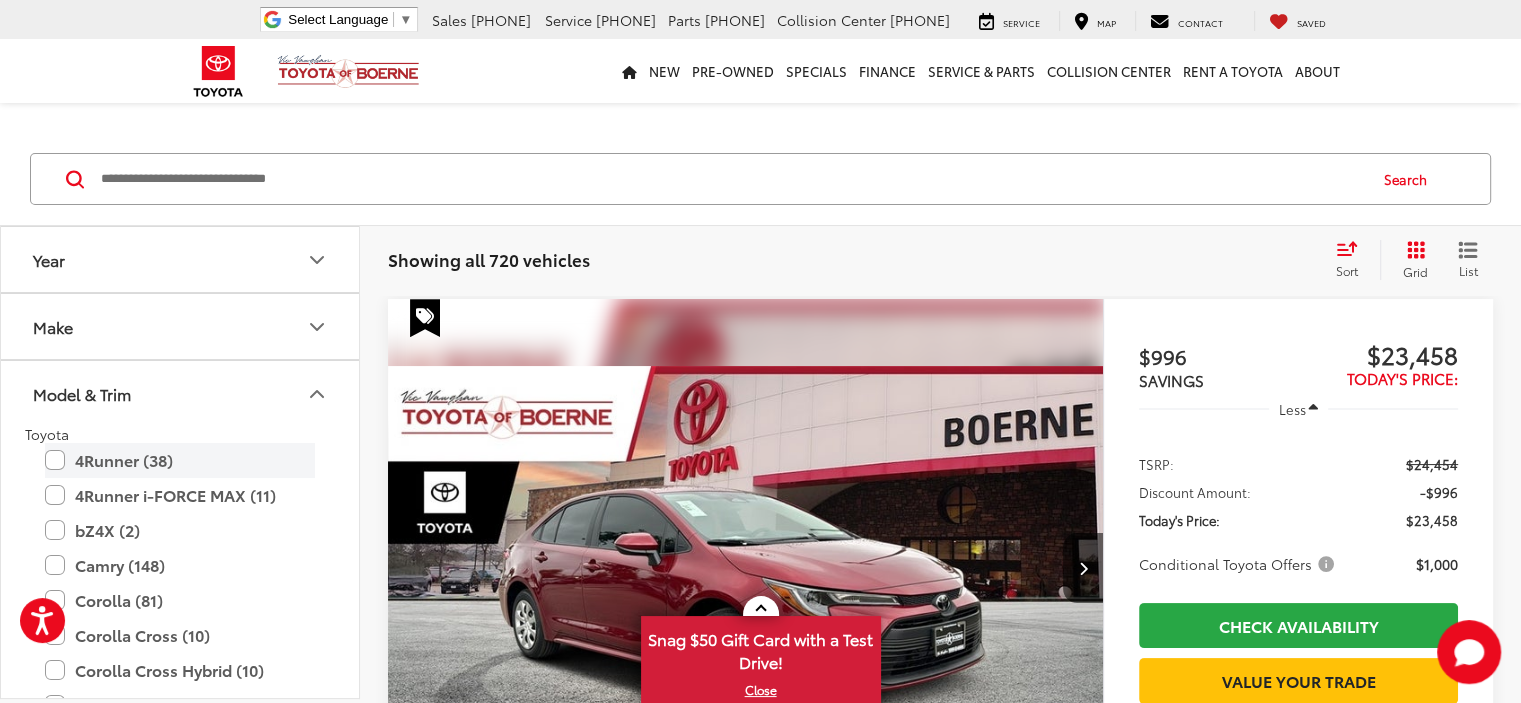 scroll, scrollTop: 0, scrollLeft: 0, axis: both 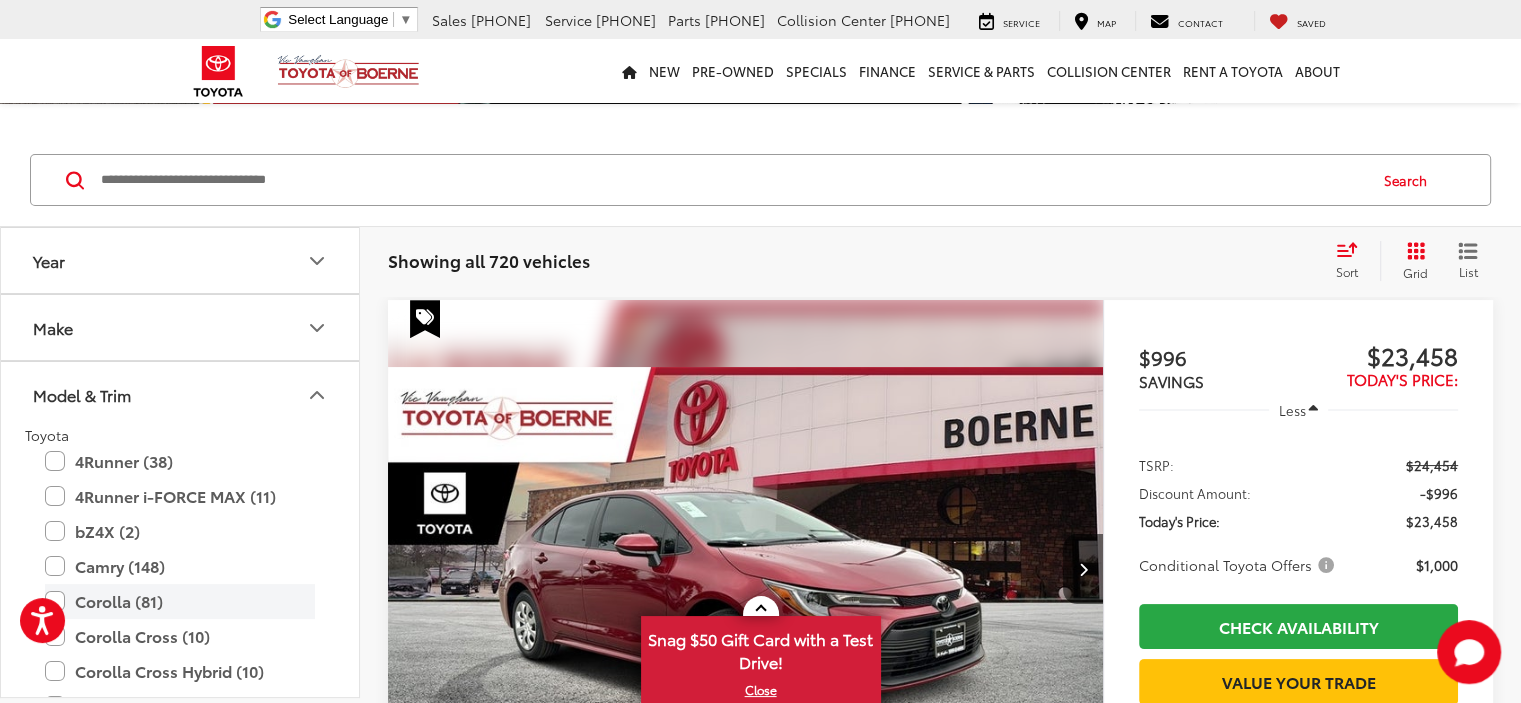 click on "Corolla (81)" at bounding box center (180, 601) 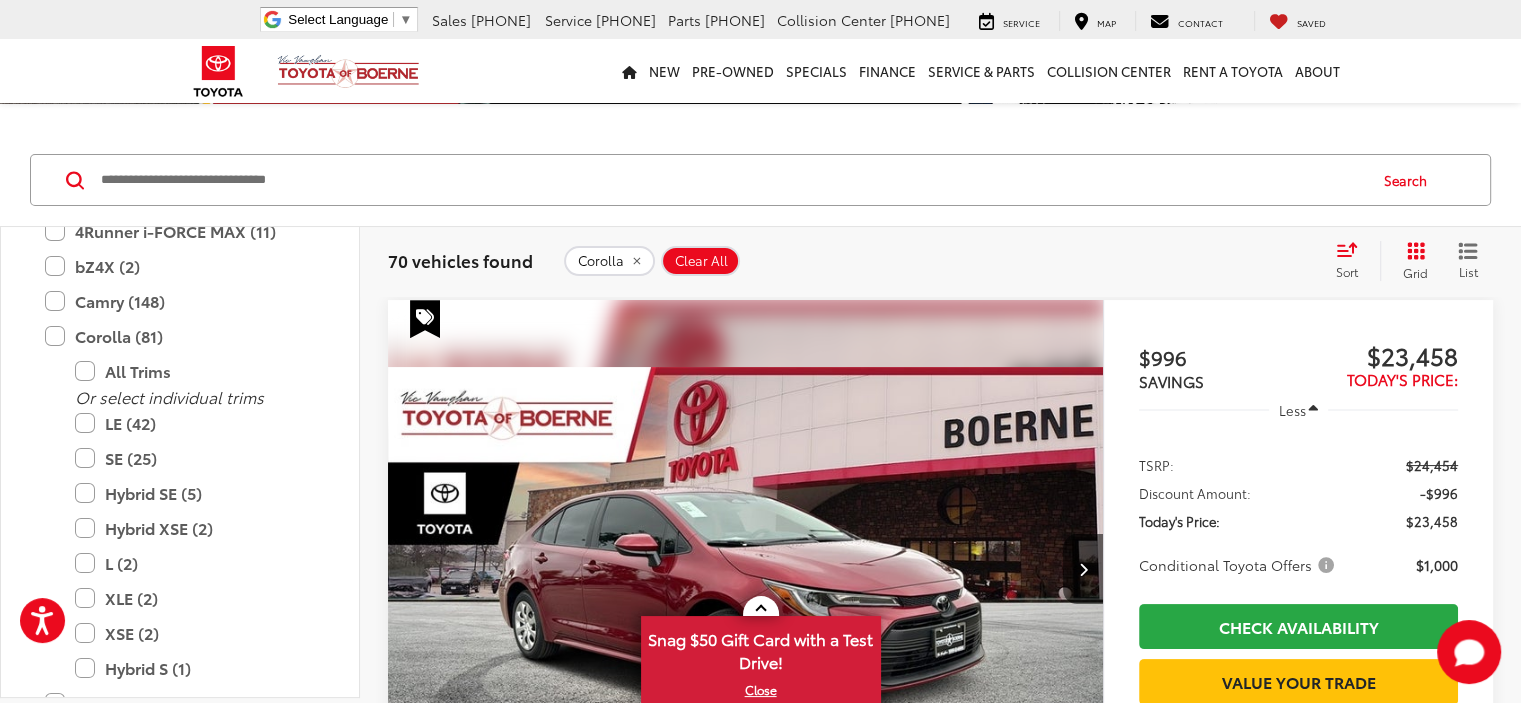 scroll, scrollTop: 337, scrollLeft: 0, axis: vertical 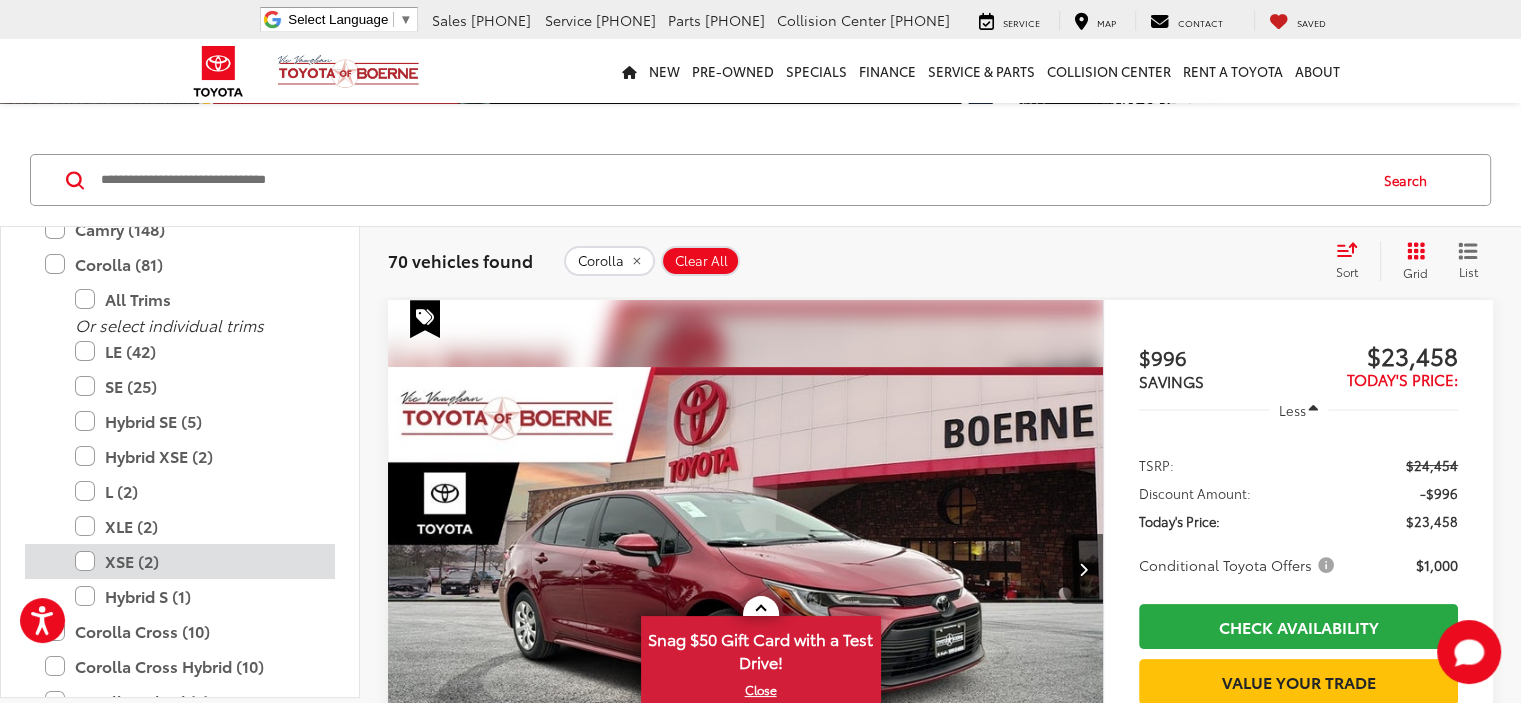 click on "XSE (2)" at bounding box center (195, 561) 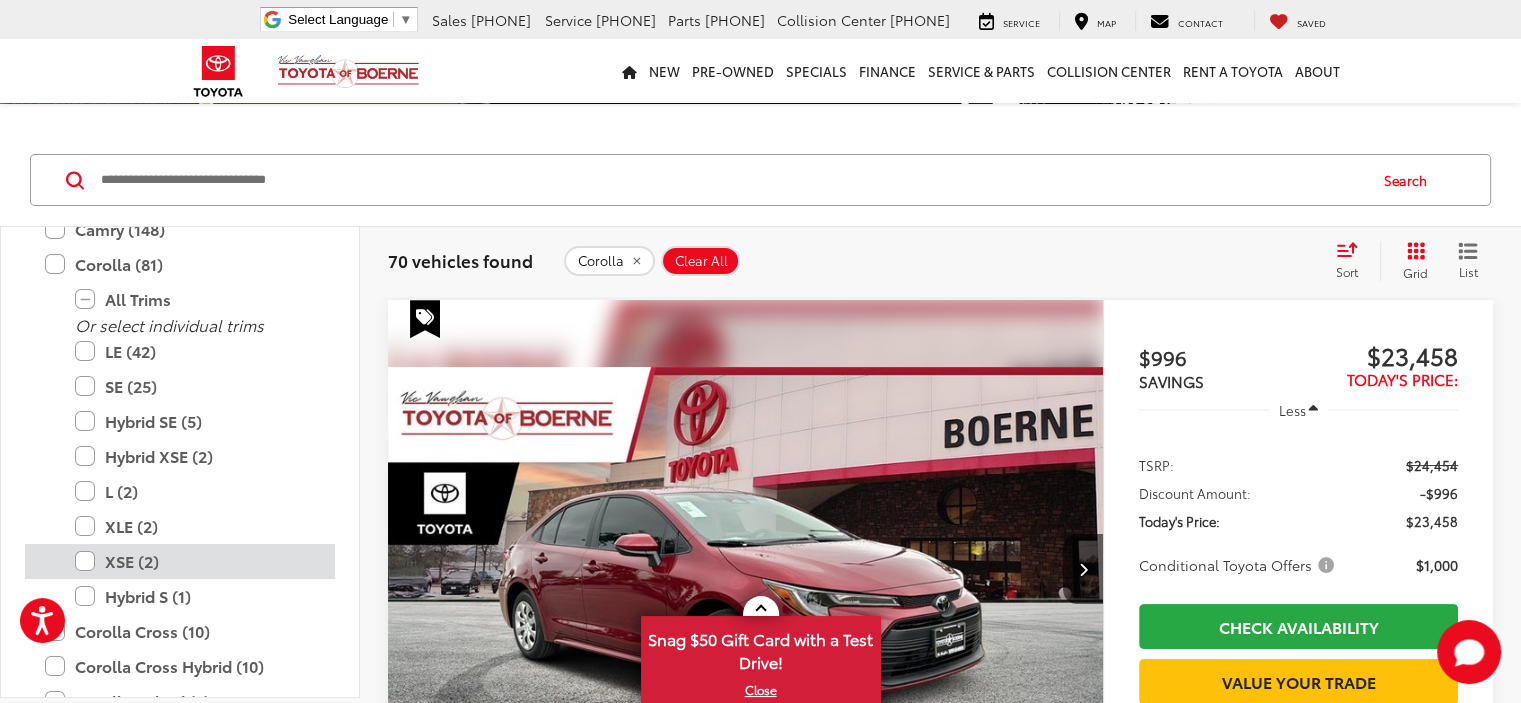 scroll, scrollTop: 271, scrollLeft: 0, axis: vertical 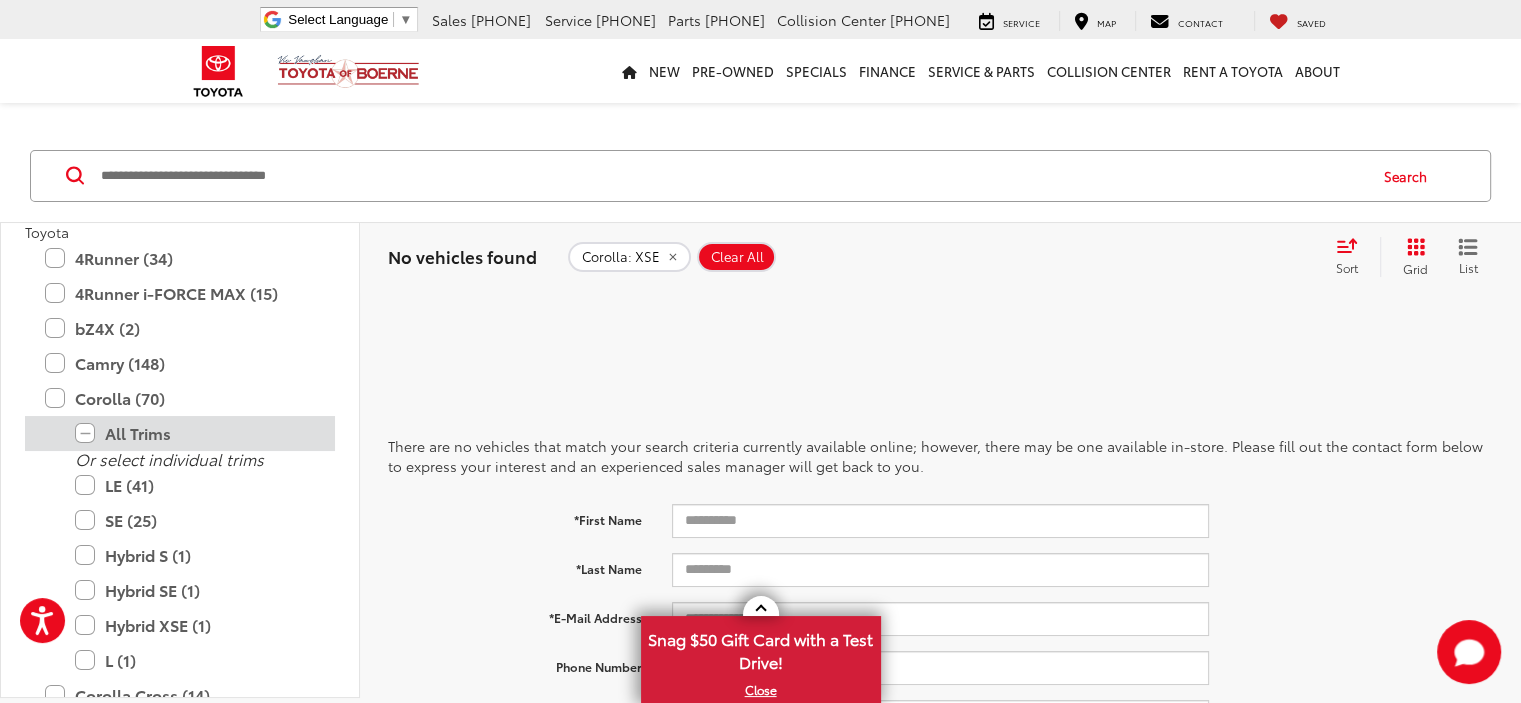 click on "All Trims" at bounding box center (195, 433) 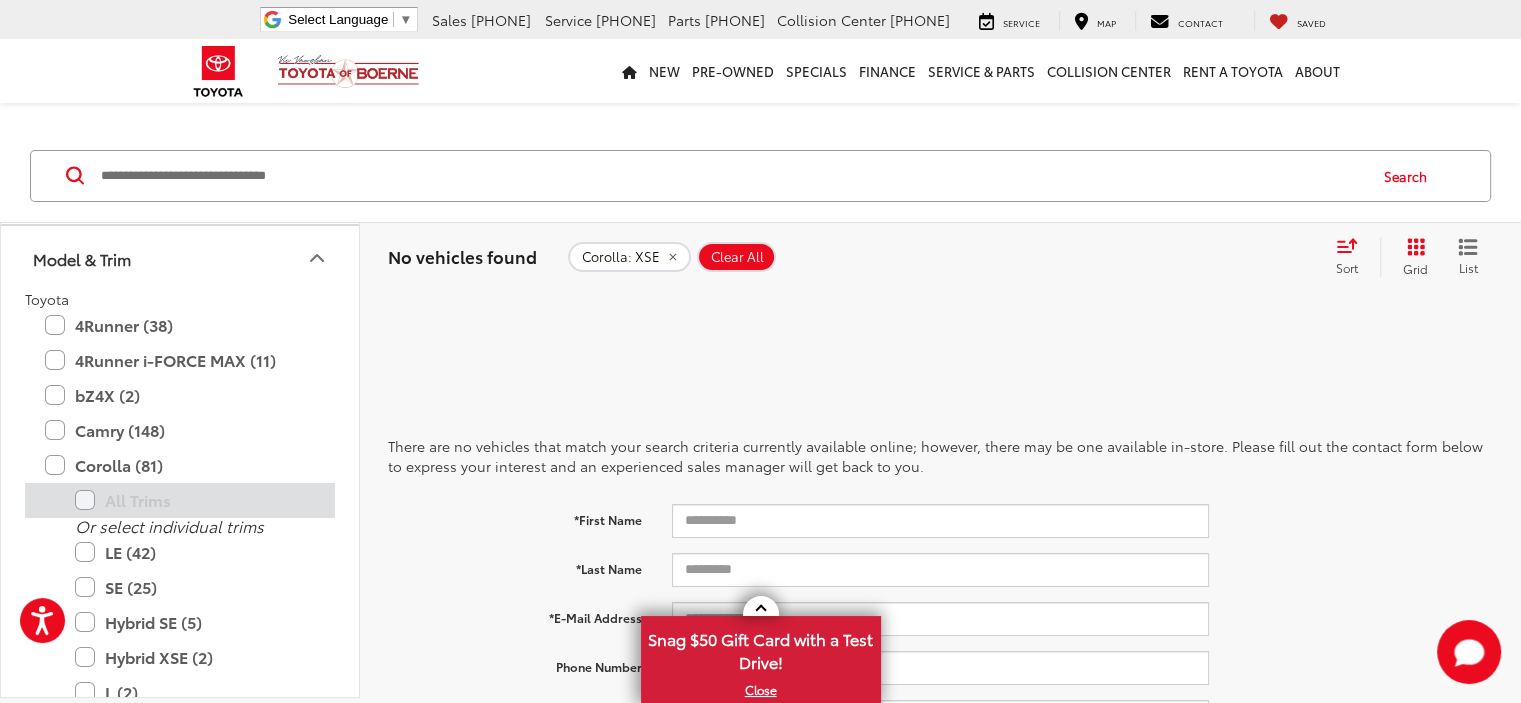scroll, scrollTop: 199, scrollLeft: 0, axis: vertical 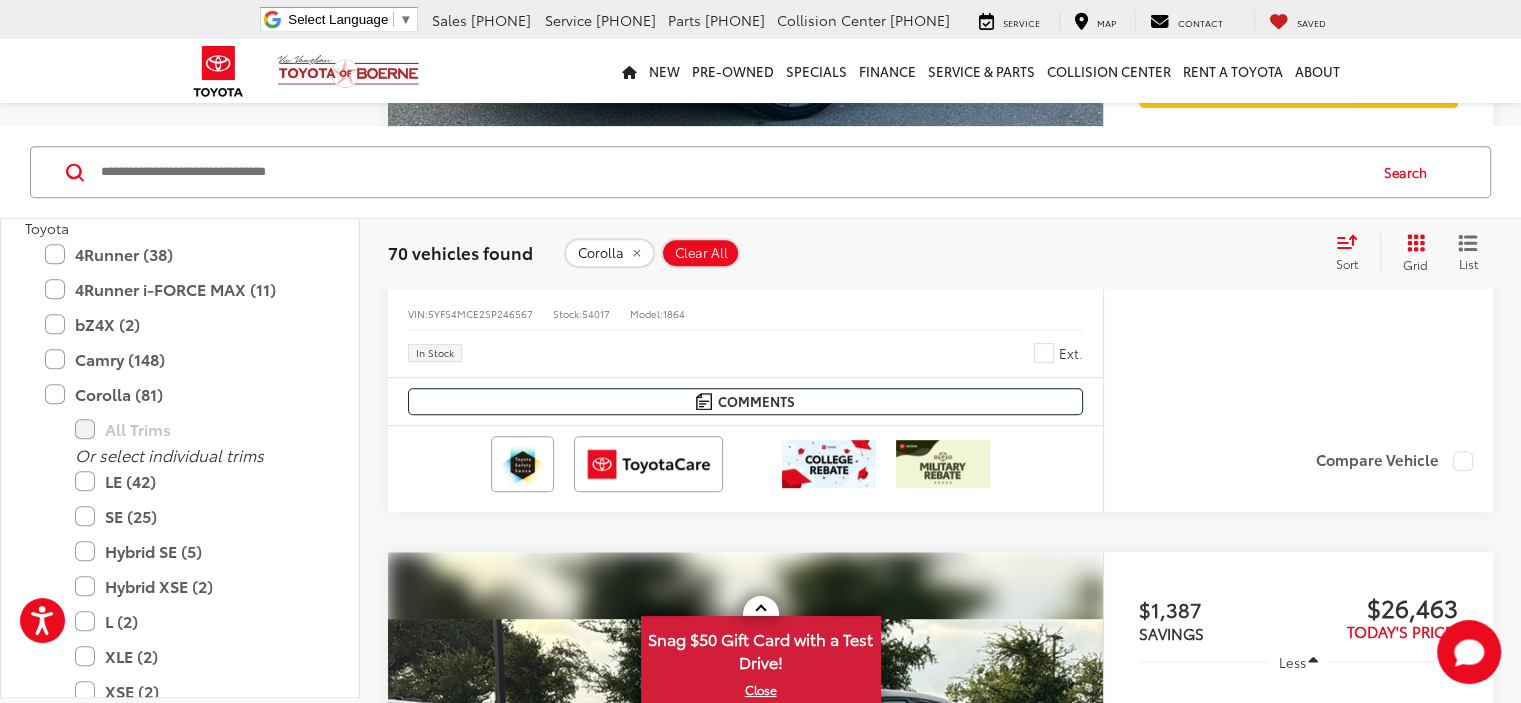 click on "Last" at bounding box center (1340, 2365) 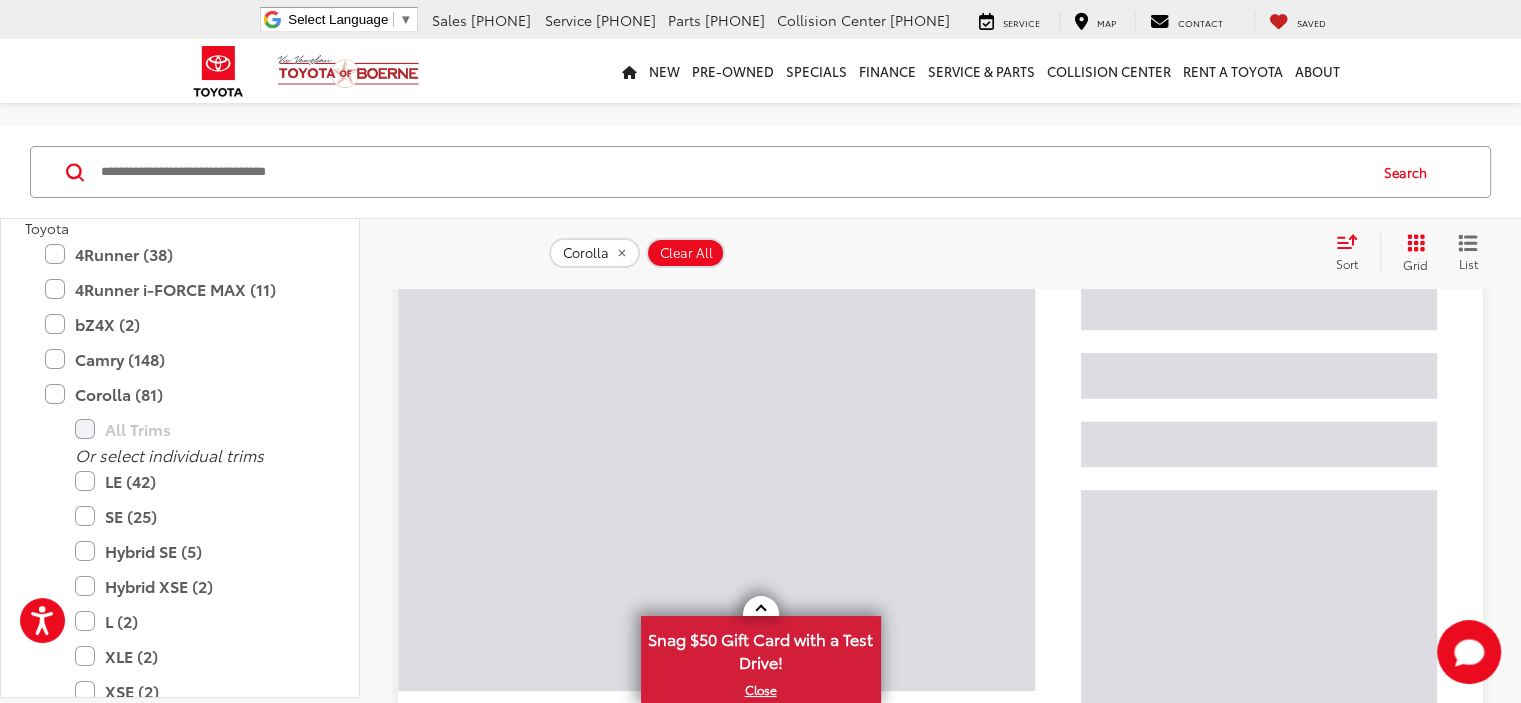 scroll, scrollTop: 156, scrollLeft: 0, axis: vertical 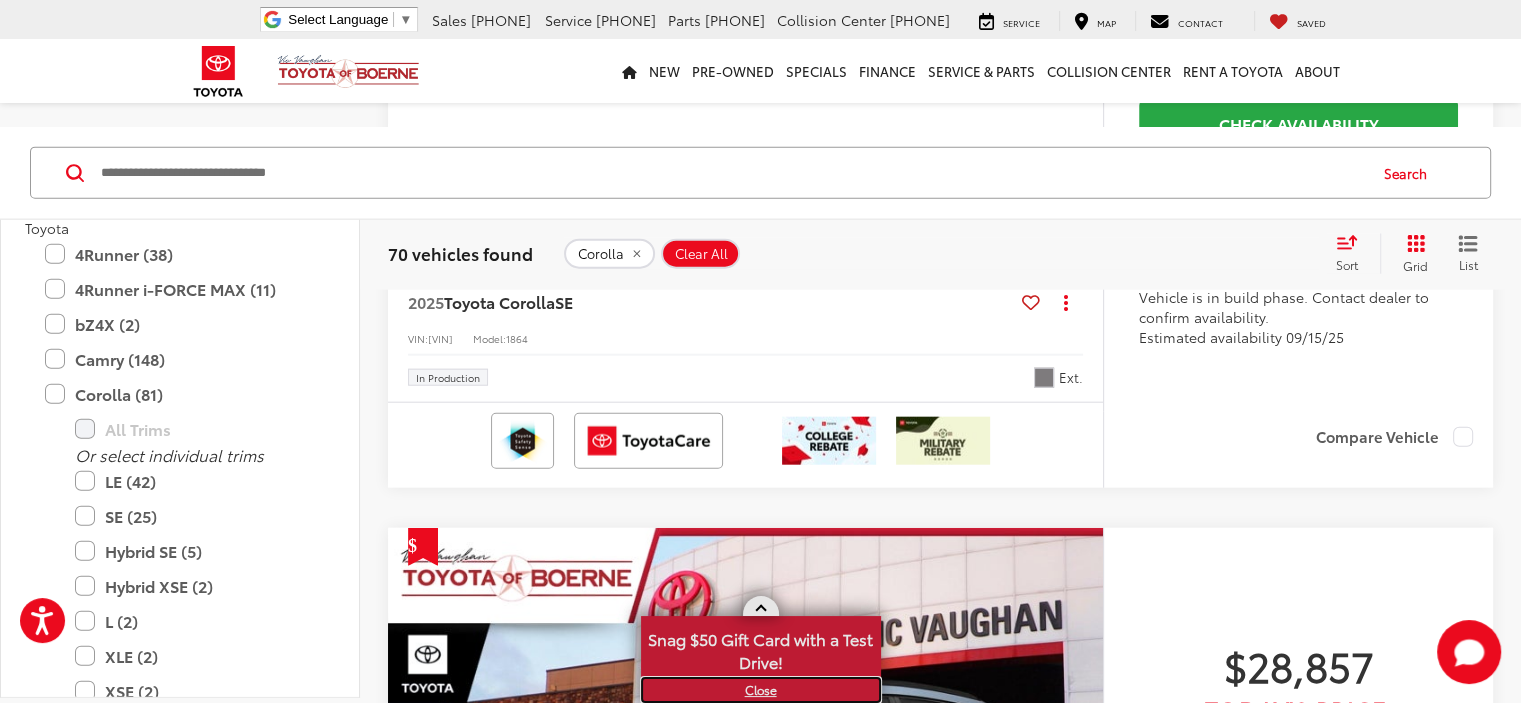 click on "X" at bounding box center (761, 690) 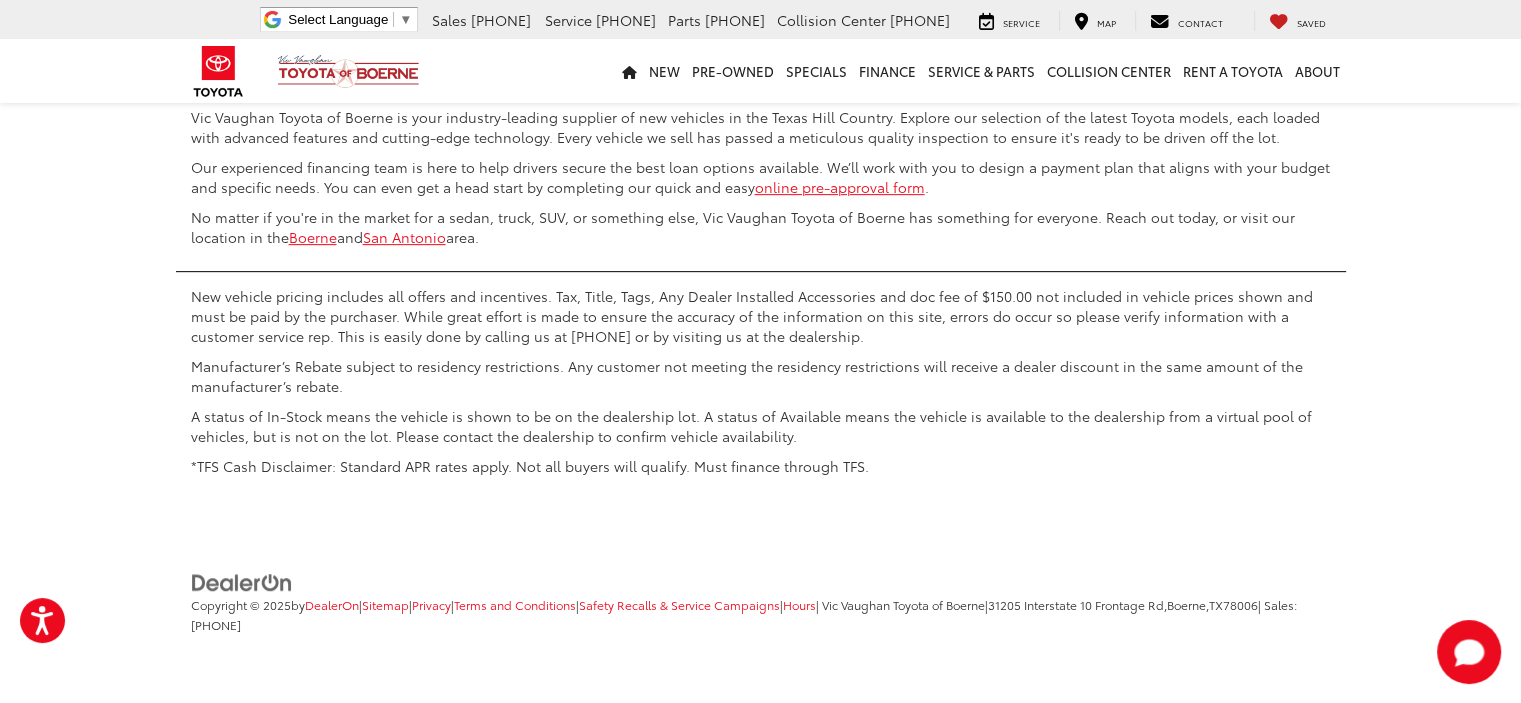 scroll, scrollTop: 8540, scrollLeft: 0, axis: vertical 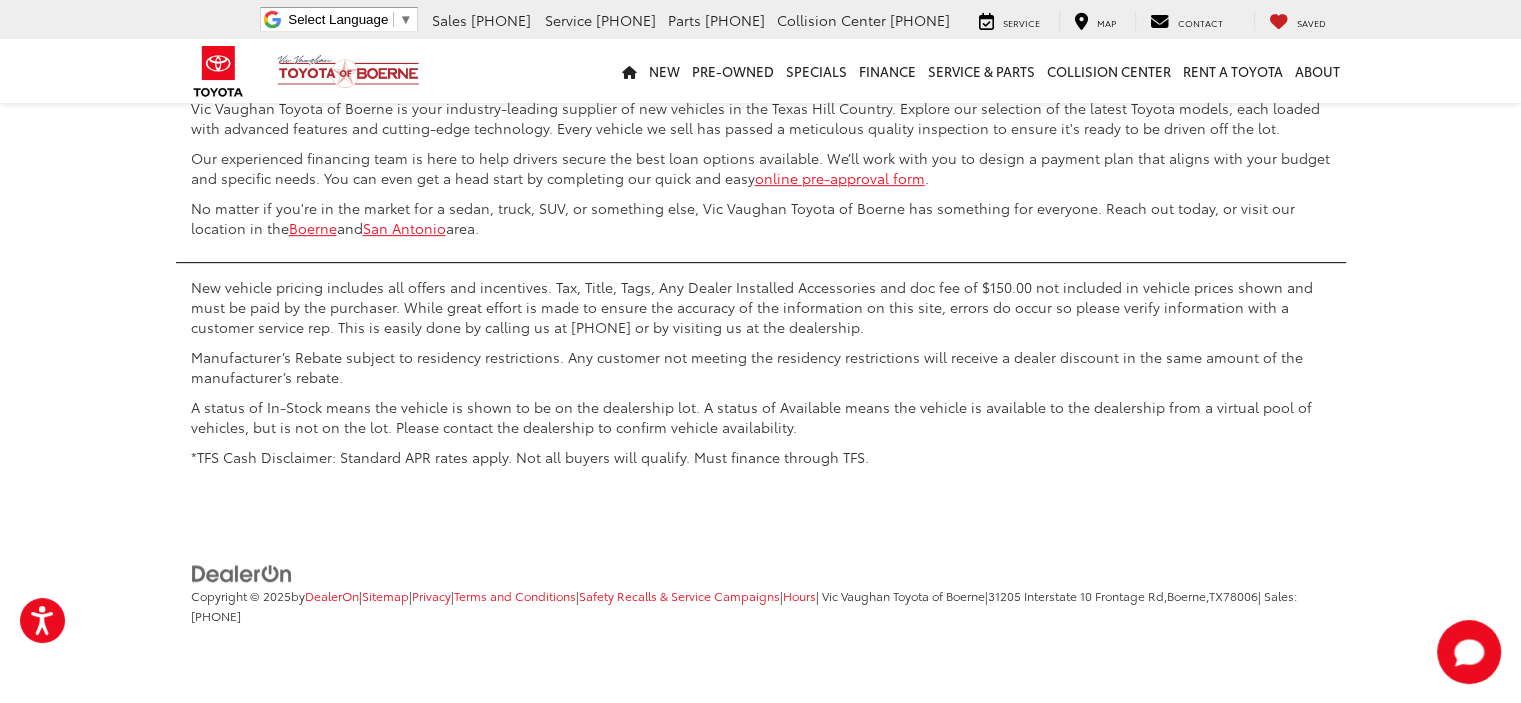 click on "5" at bounding box center [1195, -24] 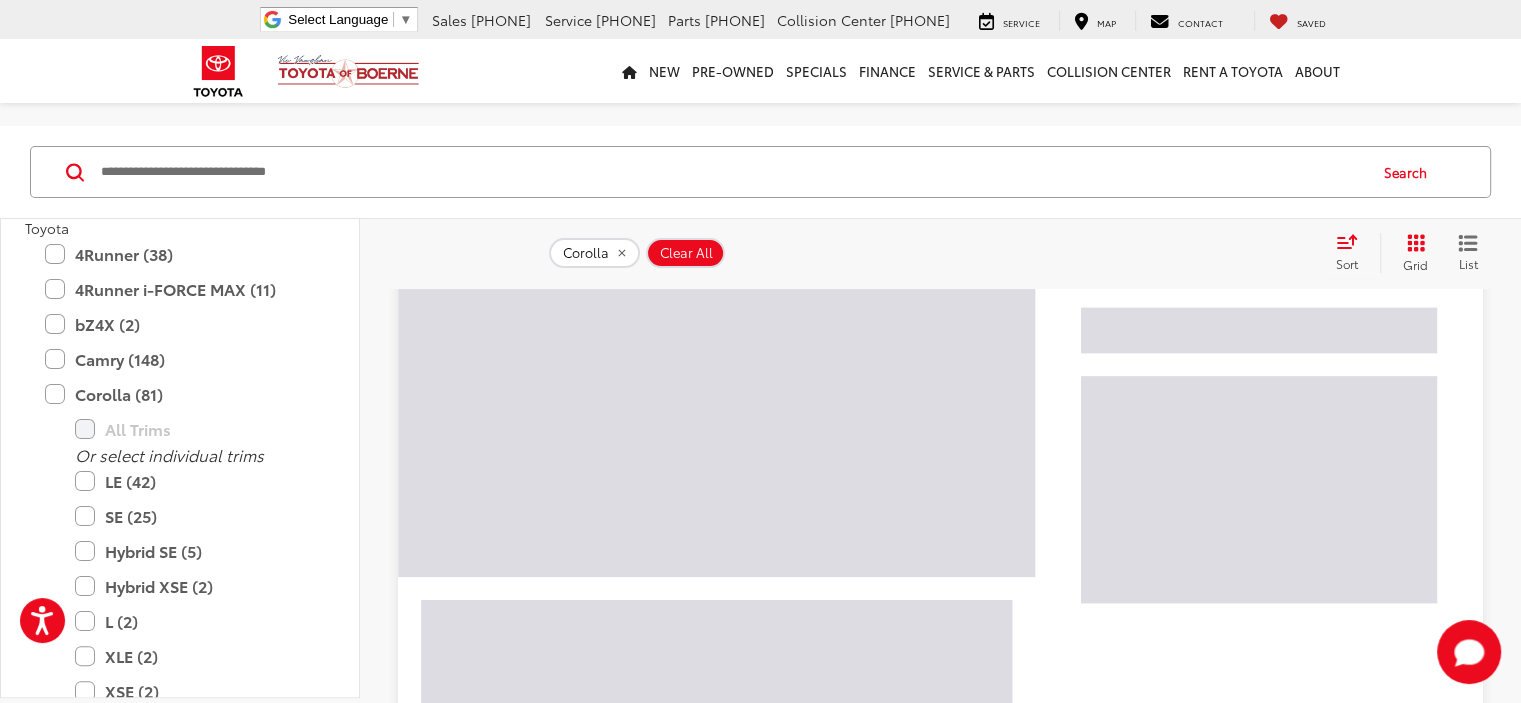 scroll, scrollTop: 156, scrollLeft: 0, axis: vertical 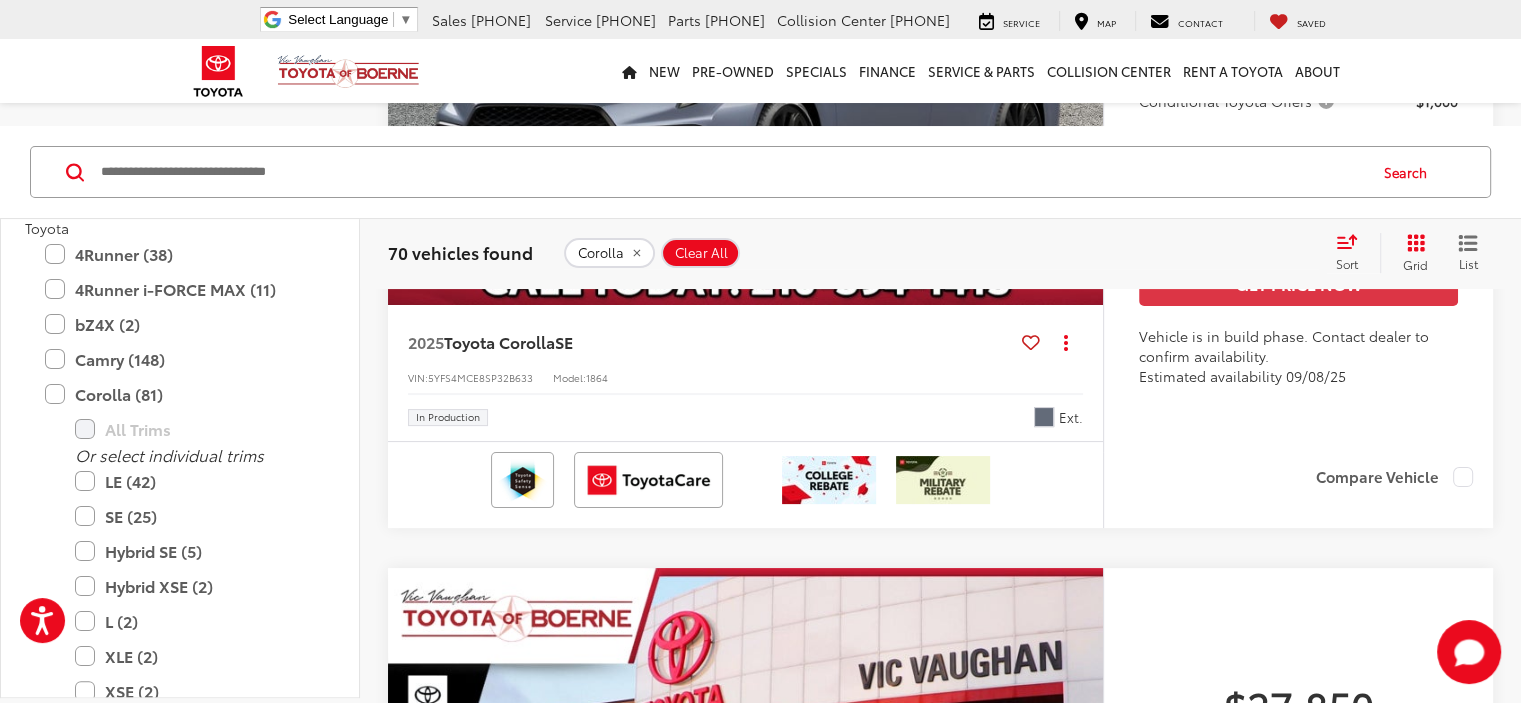 click at bounding box center (746, 37) 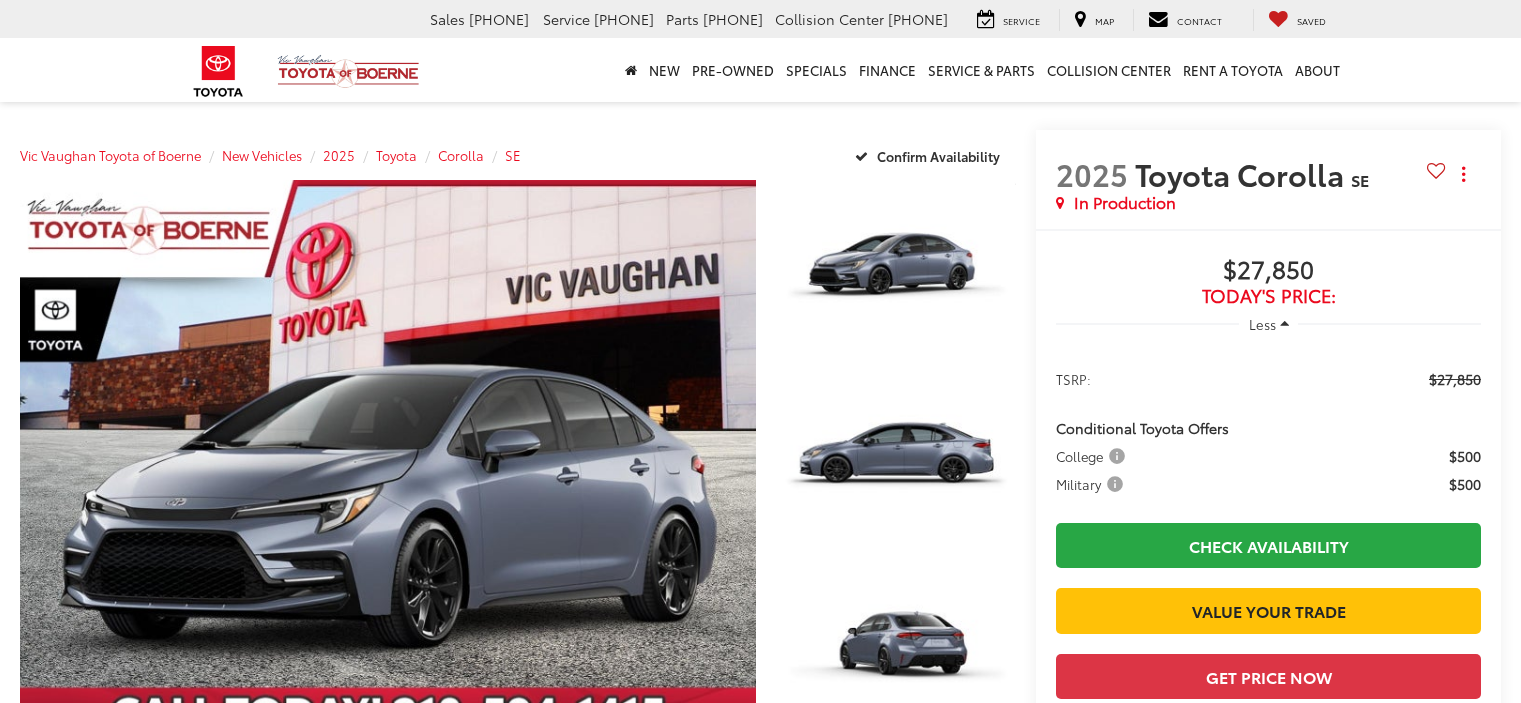 scroll, scrollTop: 0, scrollLeft: 0, axis: both 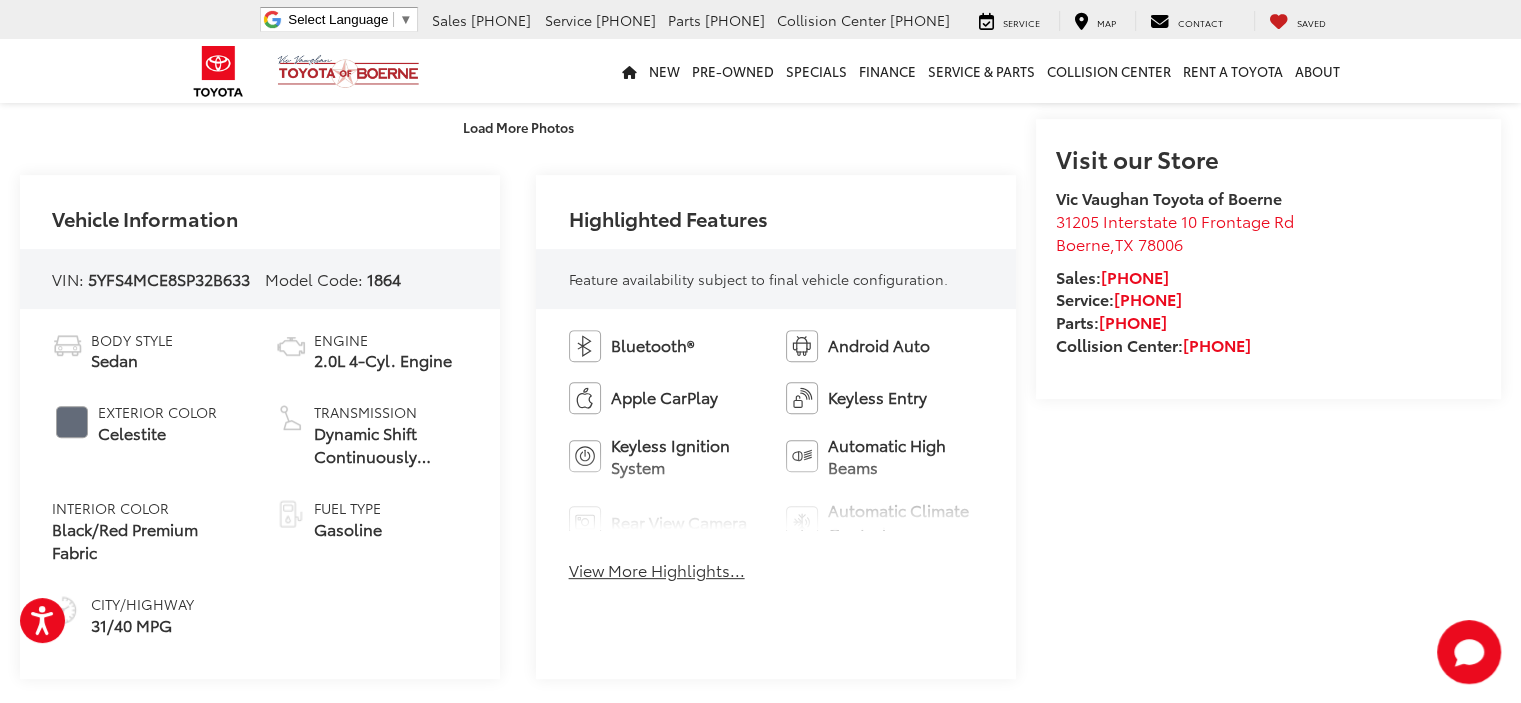 click on "View More Highlights..." at bounding box center (657, 570) 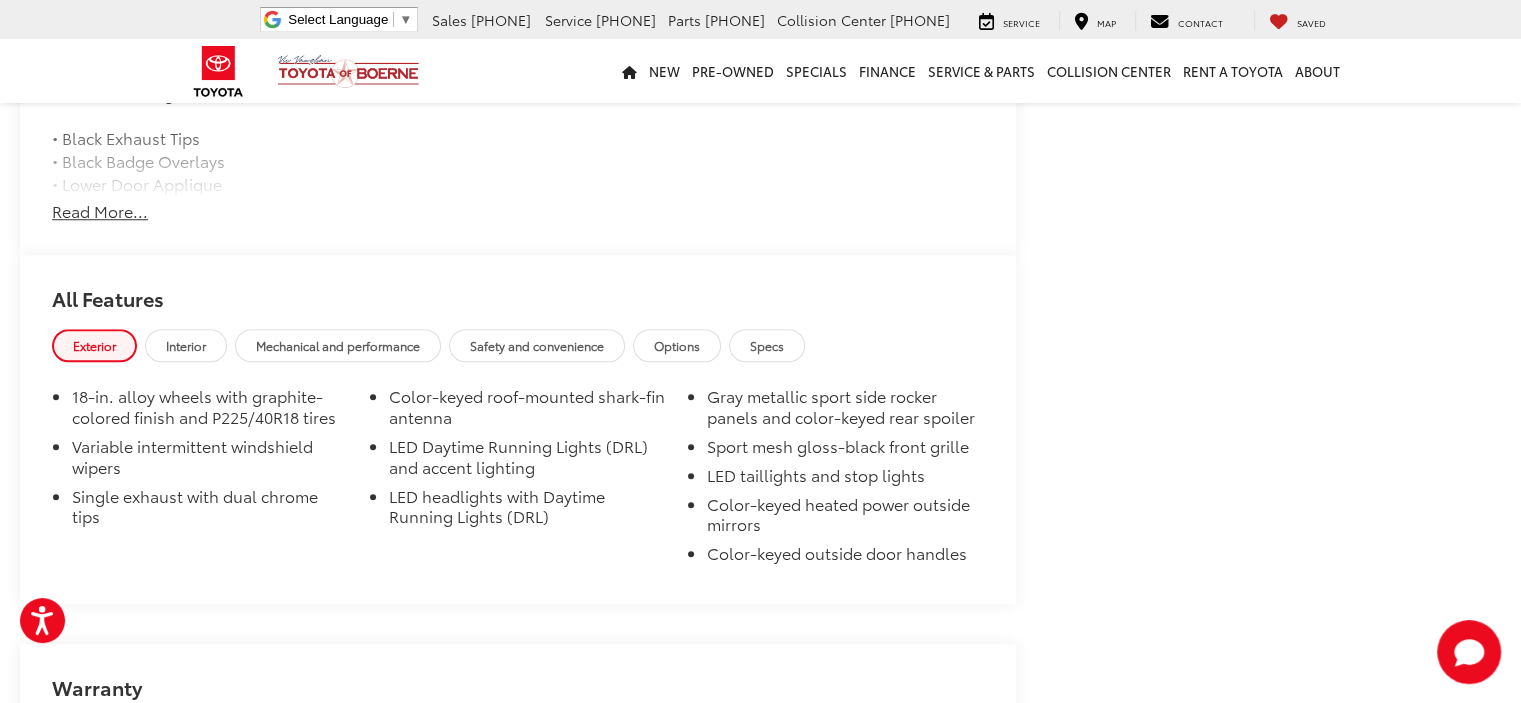 scroll, scrollTop: 1700, scrollLeft: 0, axis: vertical 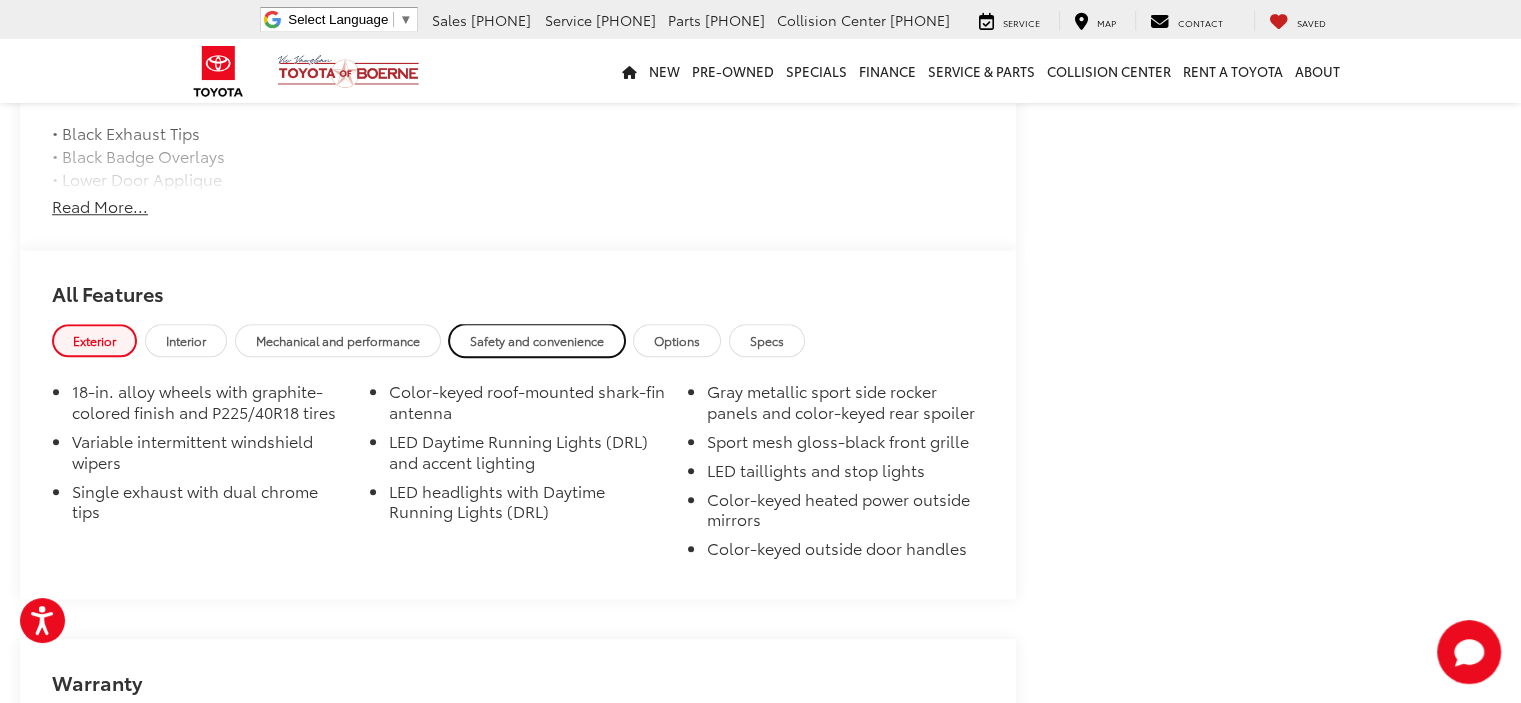 click on "Safety and convenience" at bounding box center [537, 340] 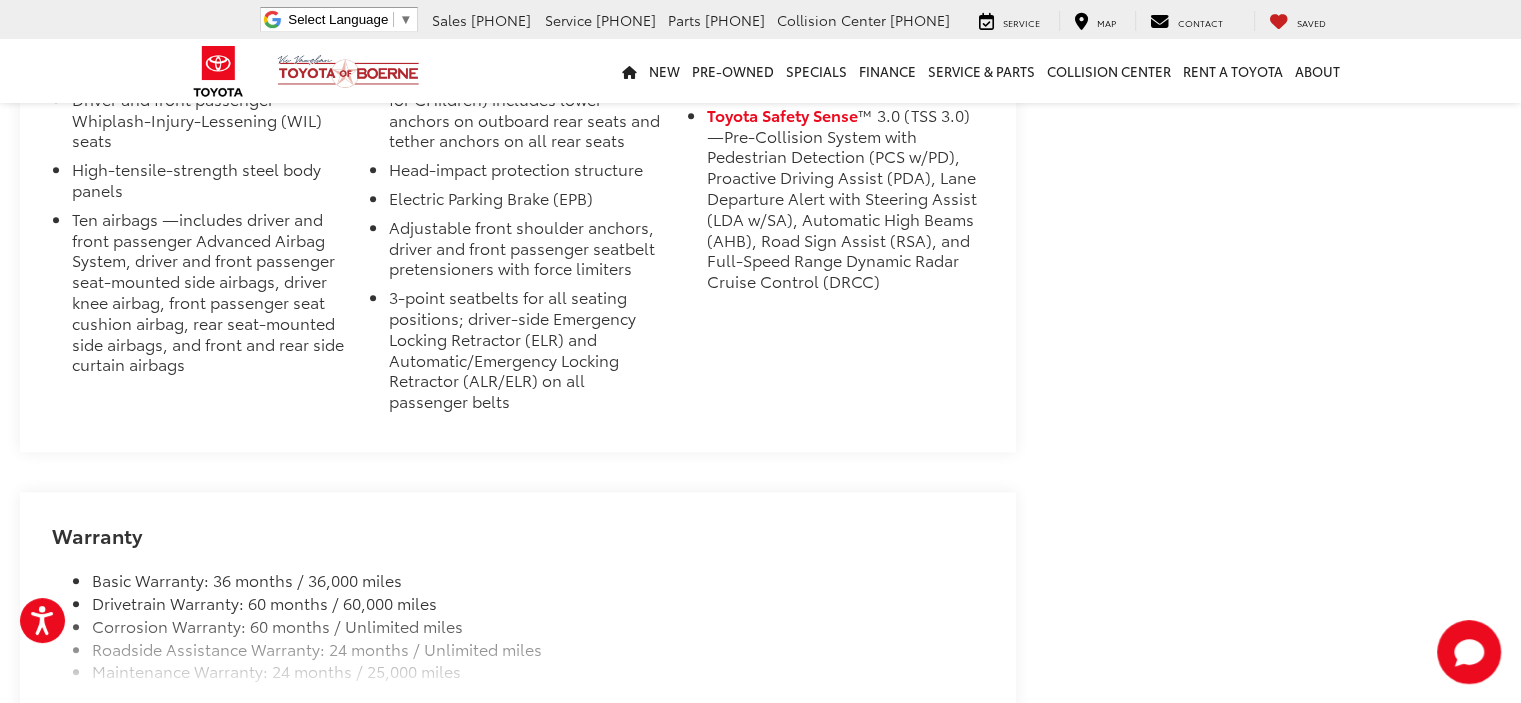 scroll, scrollTop: 1107, scrollLeft: 0, axis: vertical 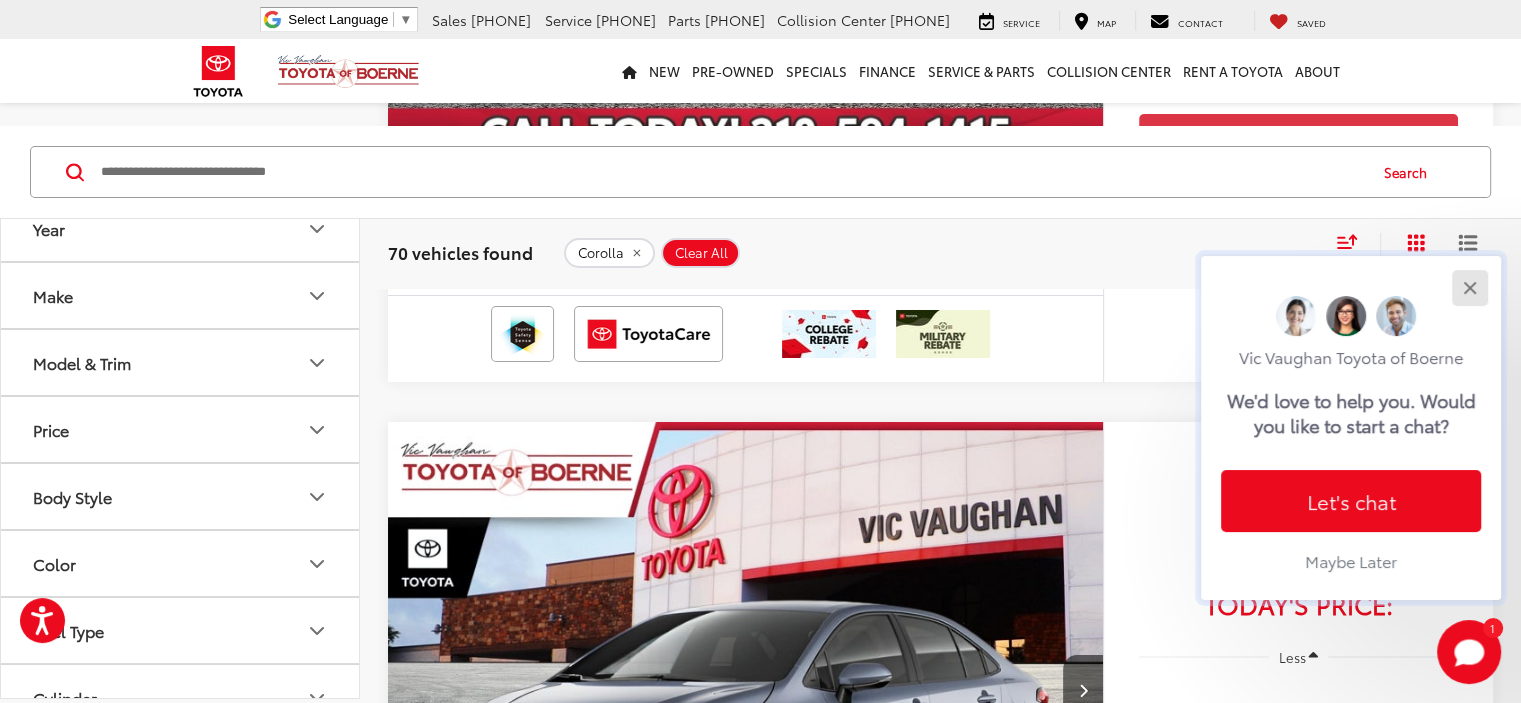click at bounding box center [1469, 287] 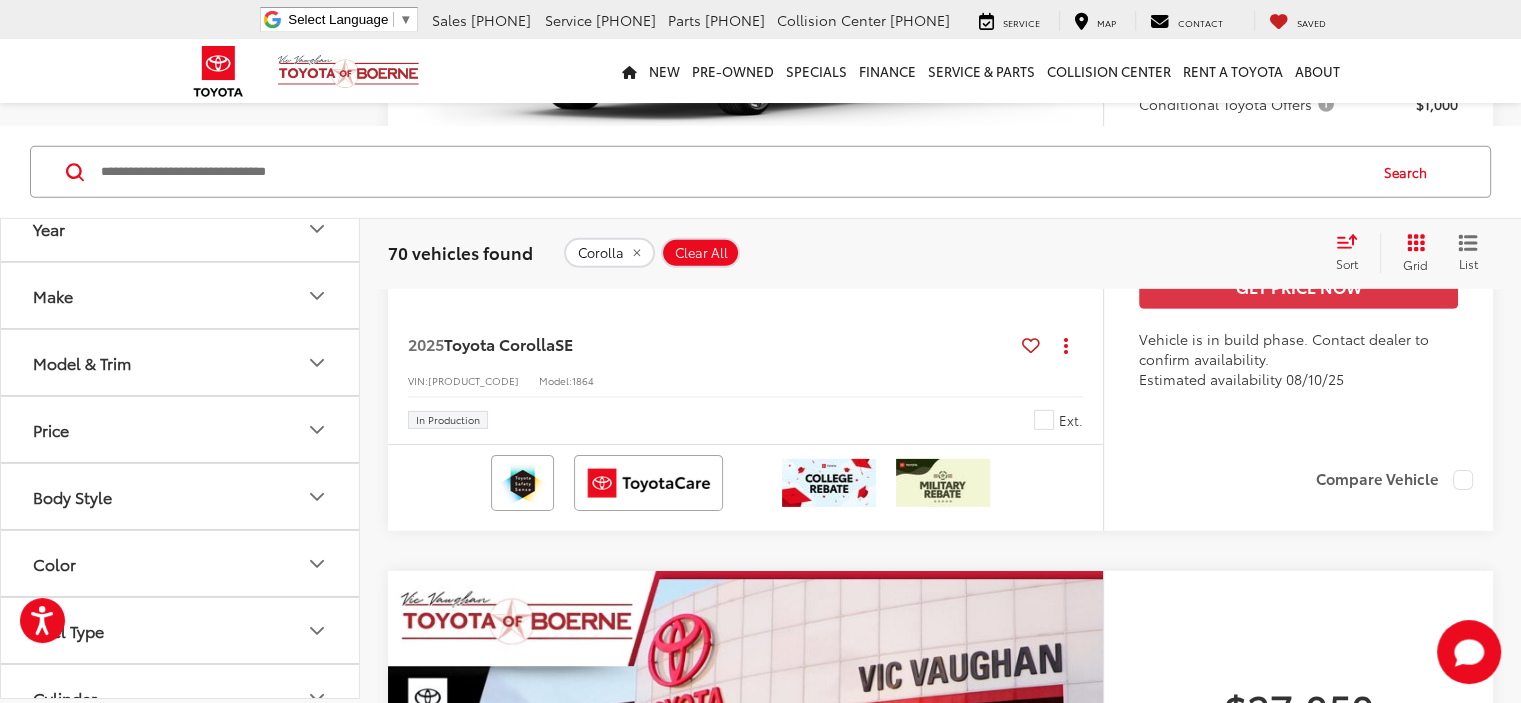 scroll, scrollTop: 6020, scrollLeft: 0, axis: vertical 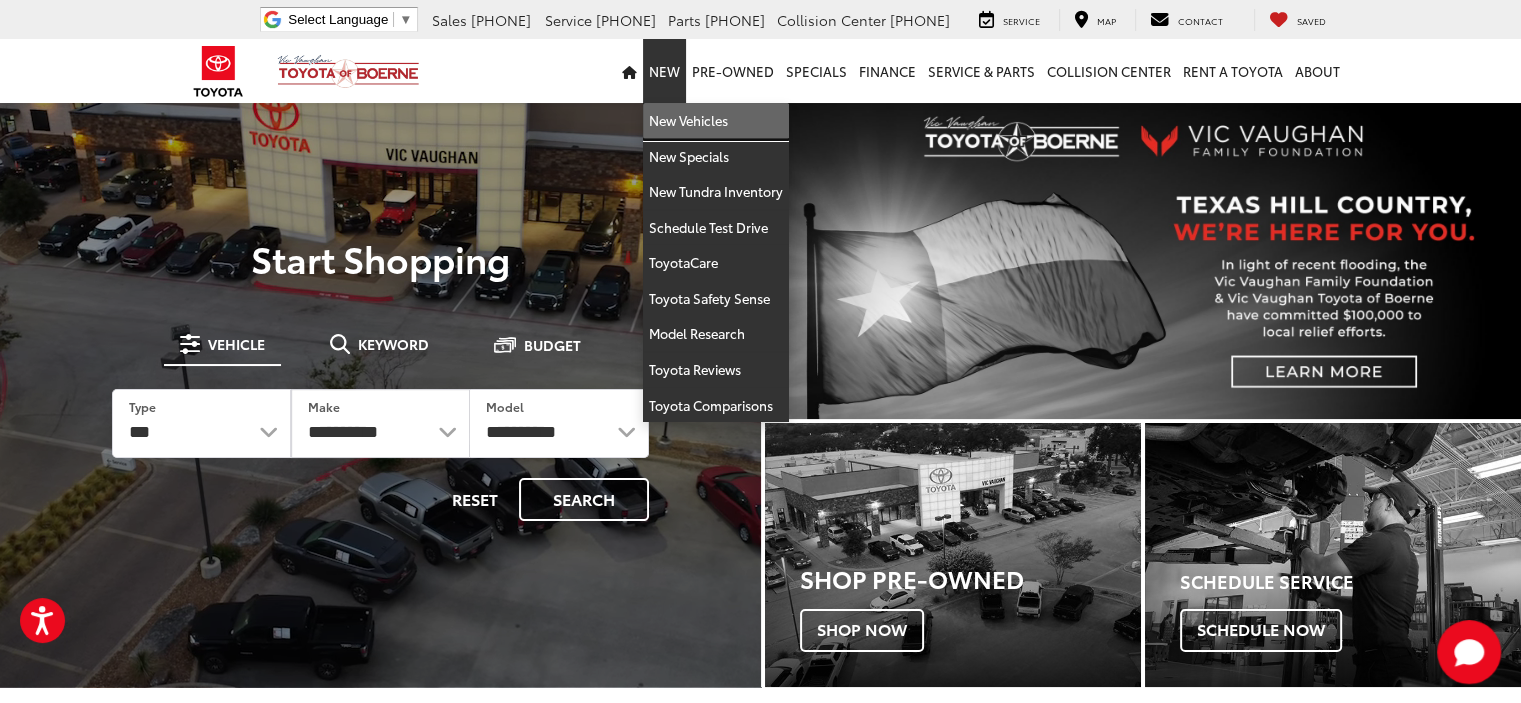 click on "New Vehicles" at bounding box center [716, 121] 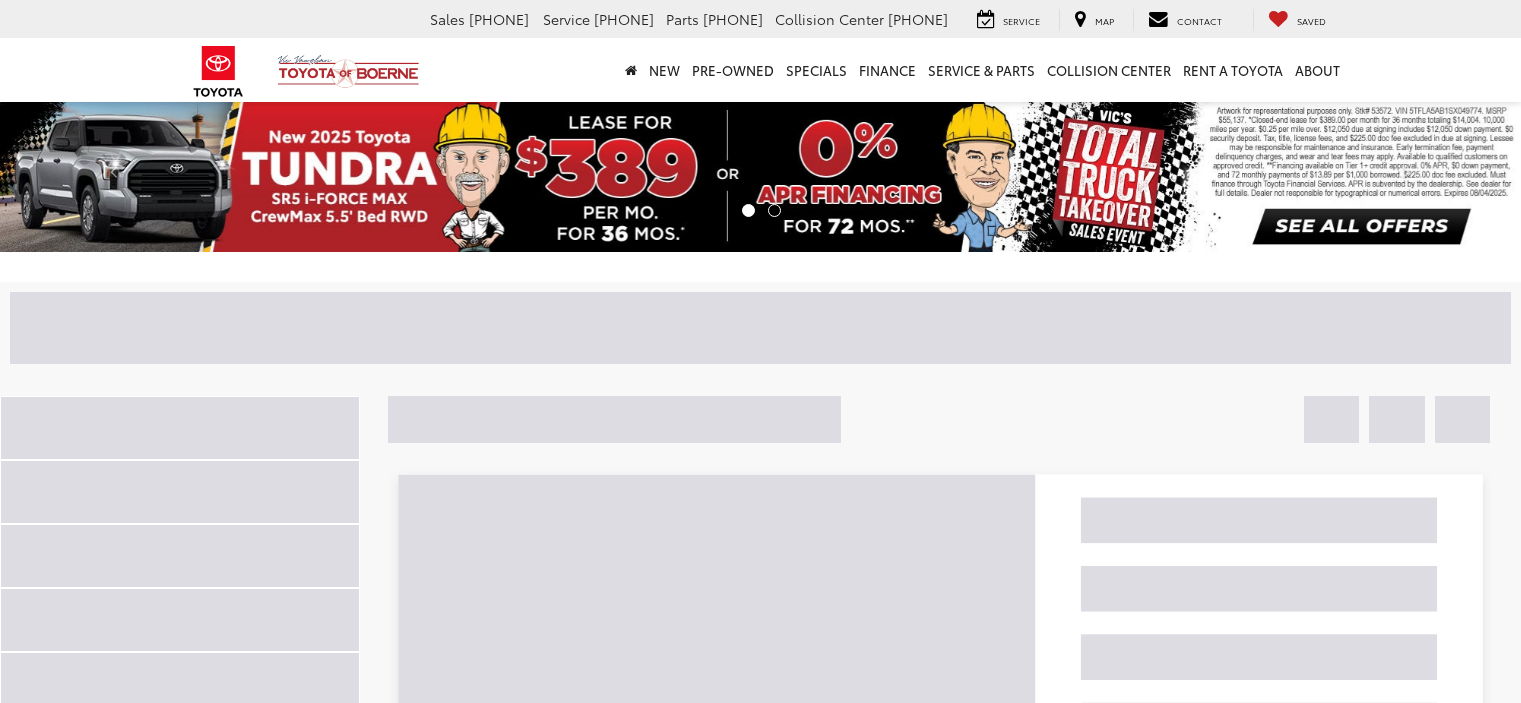 scroll, scrollTop: 0, scrollLeft: 0, axis: both 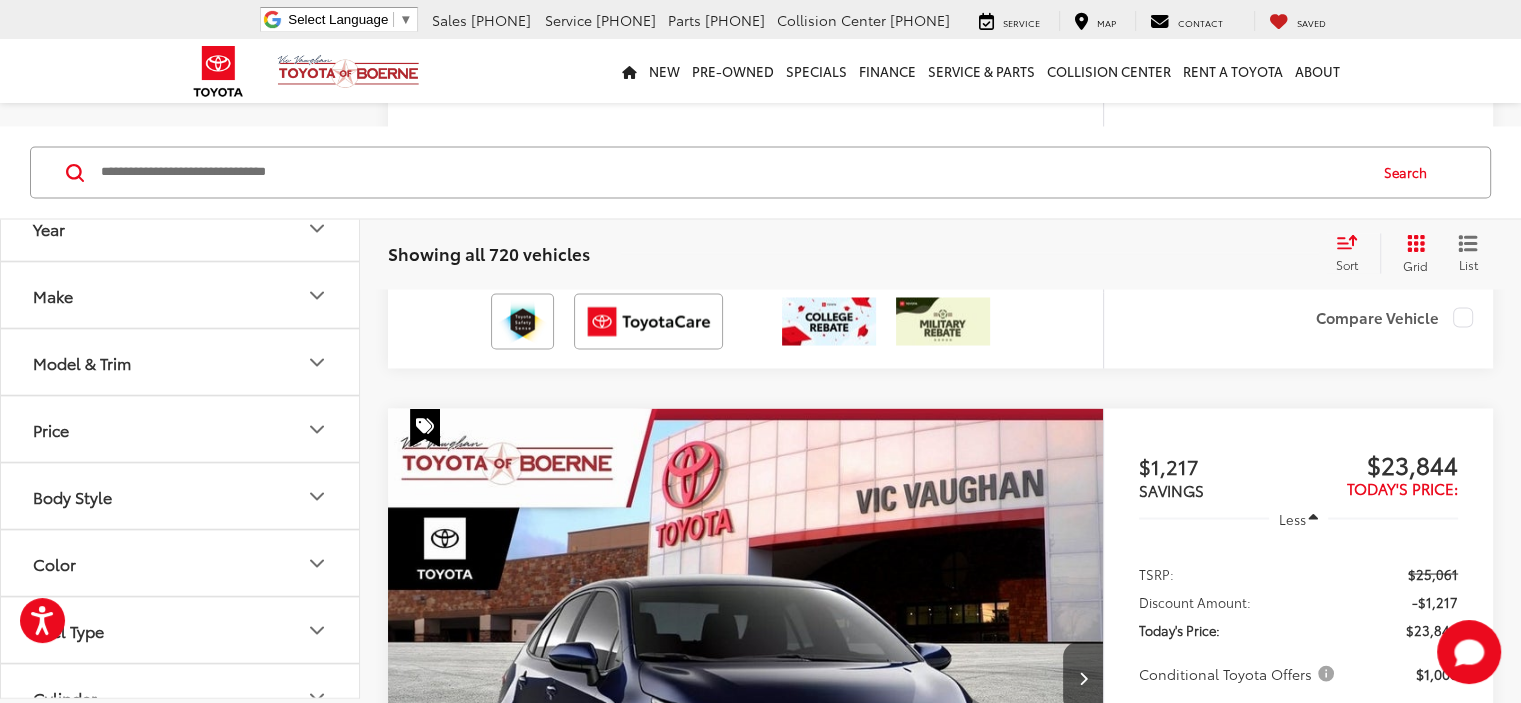 drag, startPoint x: 1535, startPoint y: 39, endPoint x: 1476, endPoint y: 487, distance: 451.86835 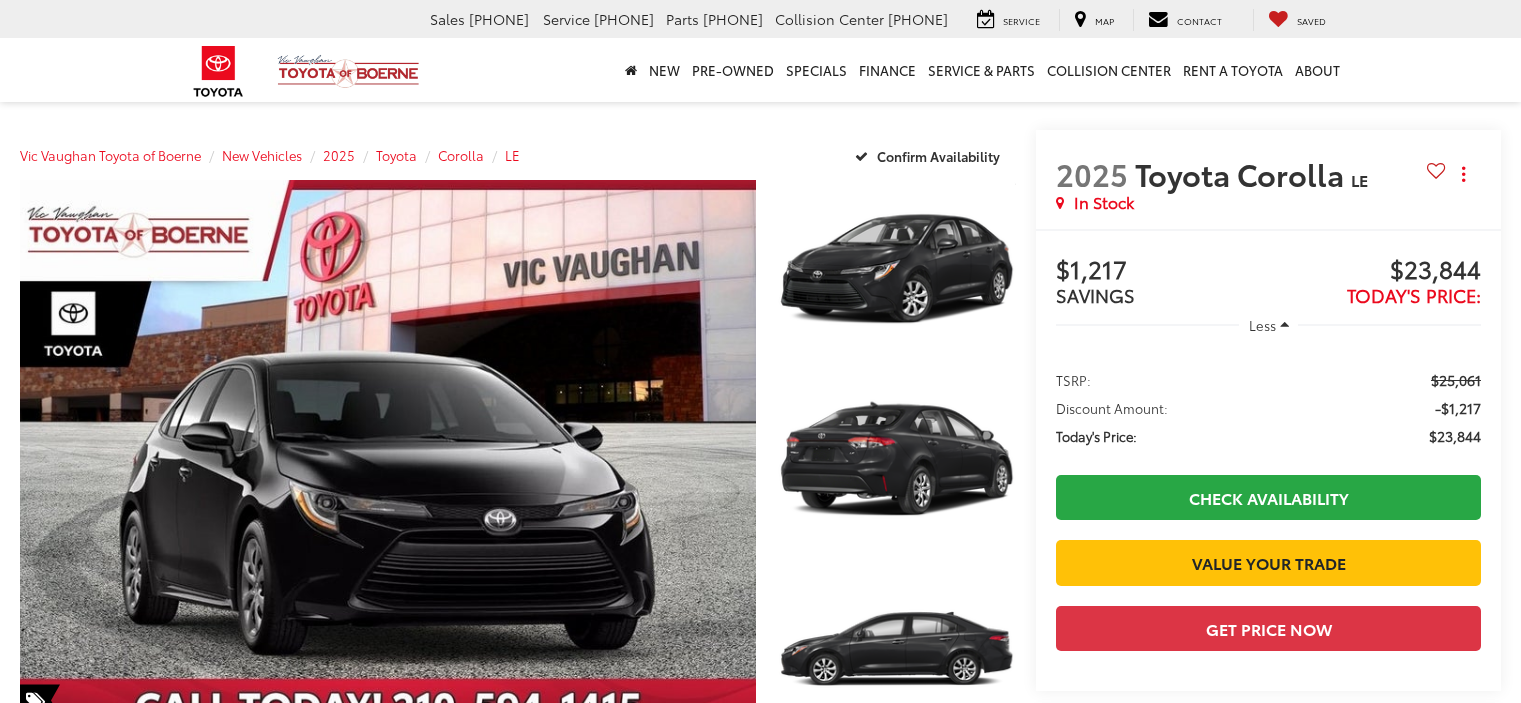 scroll, scrollTop: 0, scrollLeft: 0, axis: both 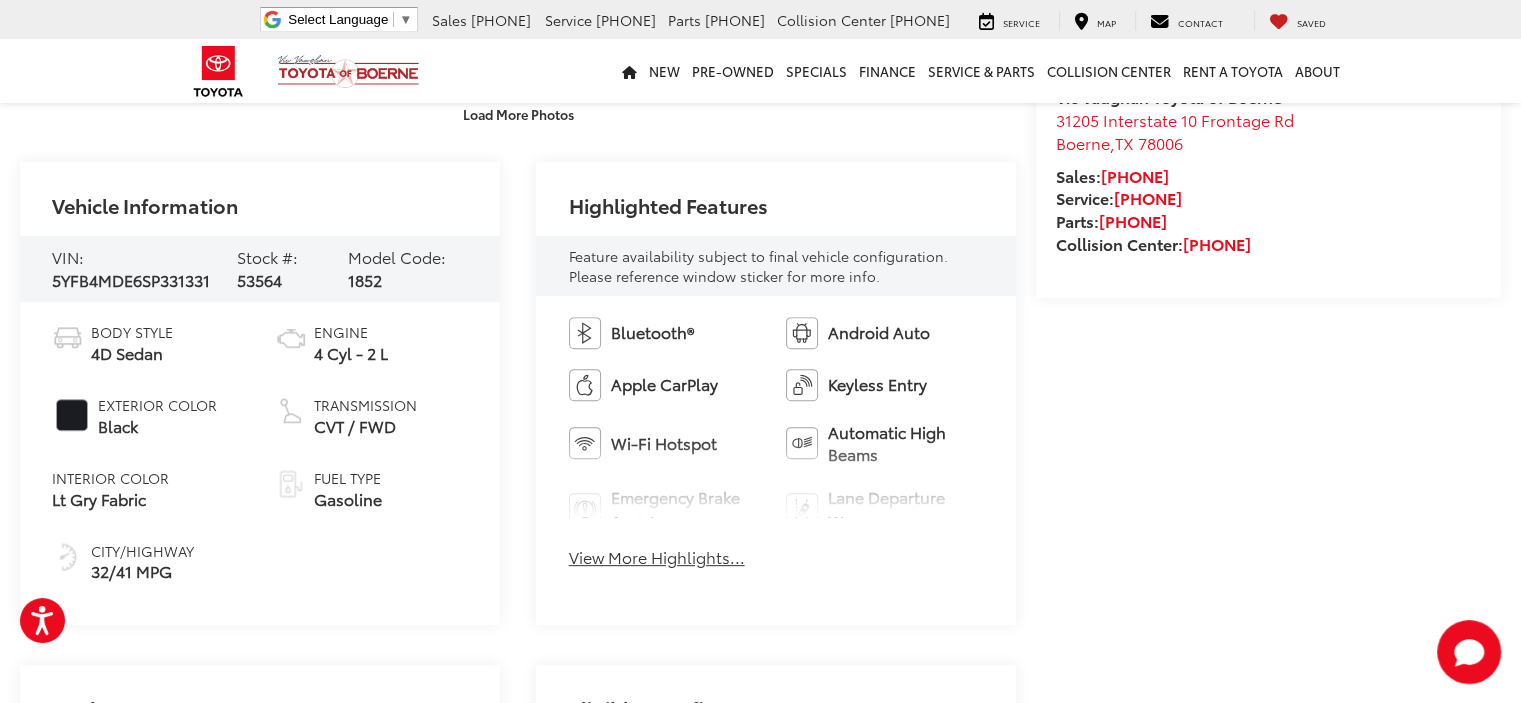 click on "Press Alt+1 for screen-reader mode, Alt+0 to cancel Accessibility Screen-Reader Guide, Feedback, and Issue Reporting | New window
Vic Vaughan Toyota of Boerne
Select Language ​ ▼
Sales
[PHONE]
Service
[PHONE]
Parts
[PHONE]
Collision Center
[PHONE]
[NUMBER] [STREET]
[CITY], [STATE] [POSTAL_CODE]
Service
Map
Contact
Saved
Saved
Vic Vaughan Toyota of Boerne
Saved
Directions
New
New Vehicles
New Specials
New Tundra Inventory
Schedule Test Drive
ToyotaCare
Toyota Safety Sense
Model Research
Toyota Reviews
Toyota Comparisons" at bounding box center [760, -342] 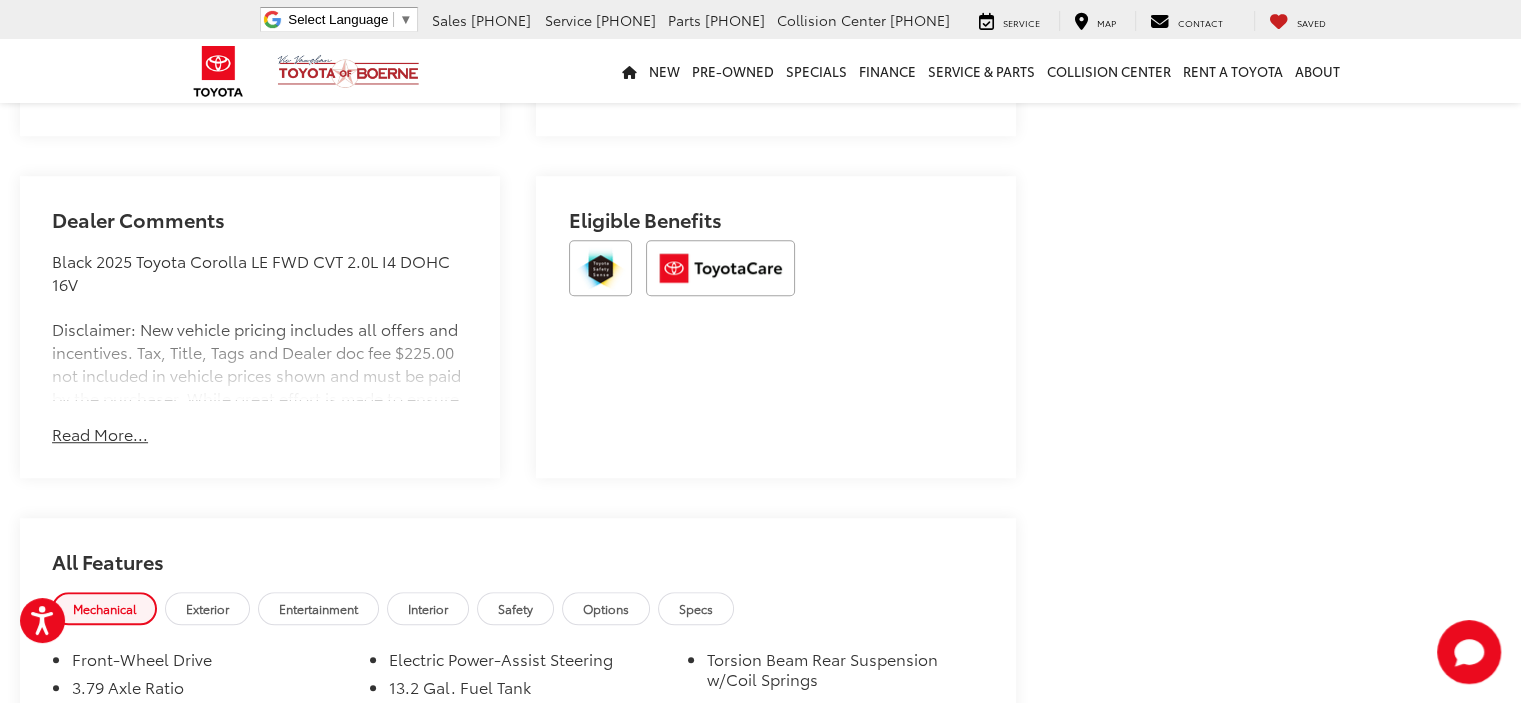 scroll, scrollTop: 1283, scrollLeft: 0, axis: vertical 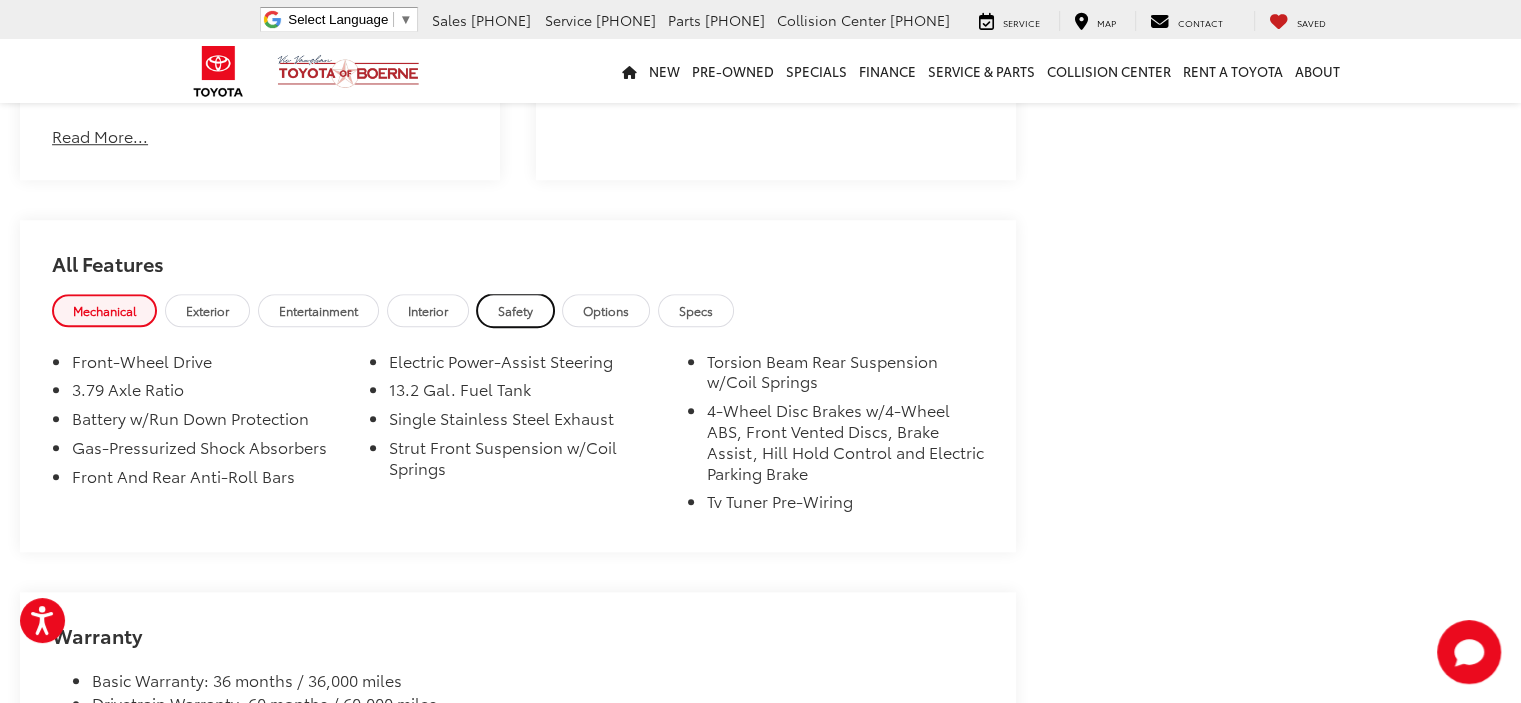 click on "Safety" at bounding box center [515, 310] 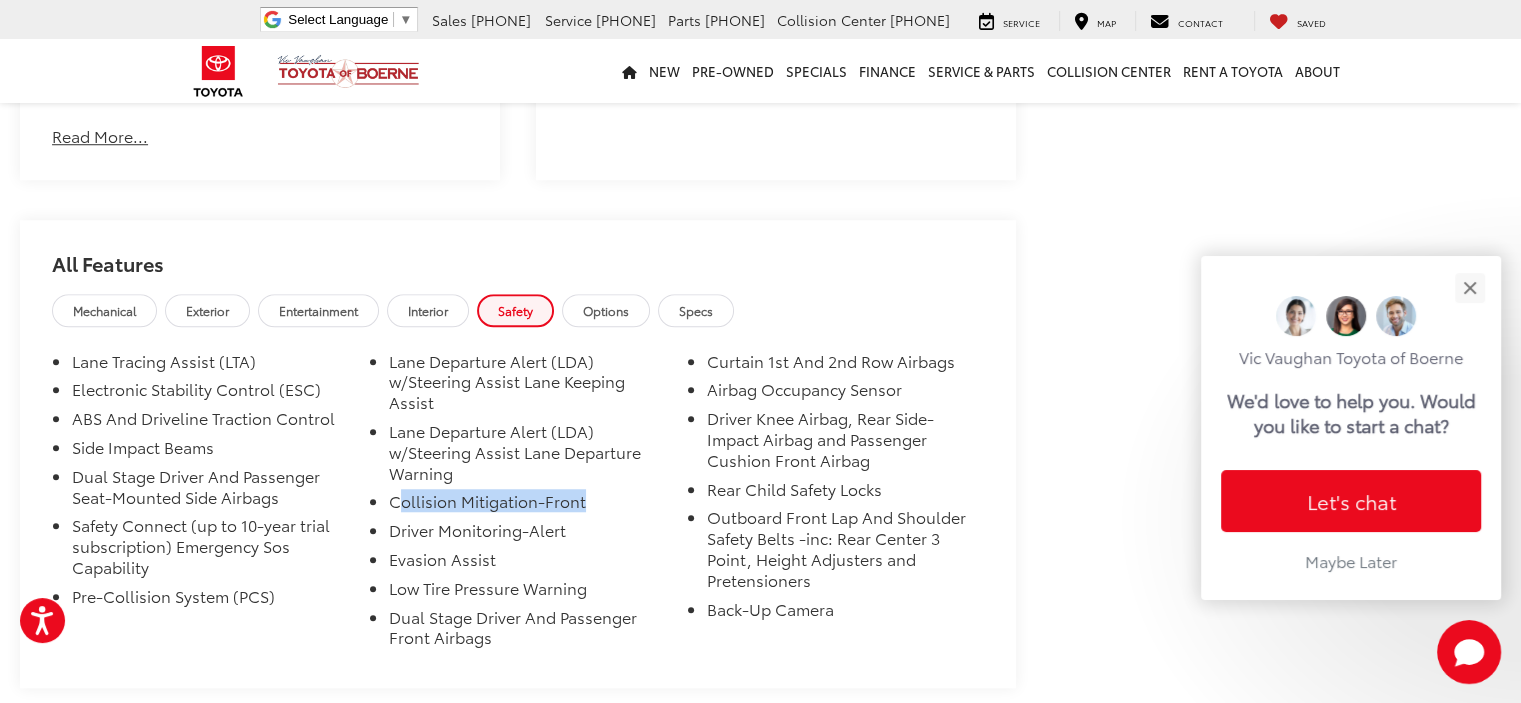 drag, startPoint x: 395, startPoint y: 501, endPoint x: 587, endPoint y: 501, distance: 192 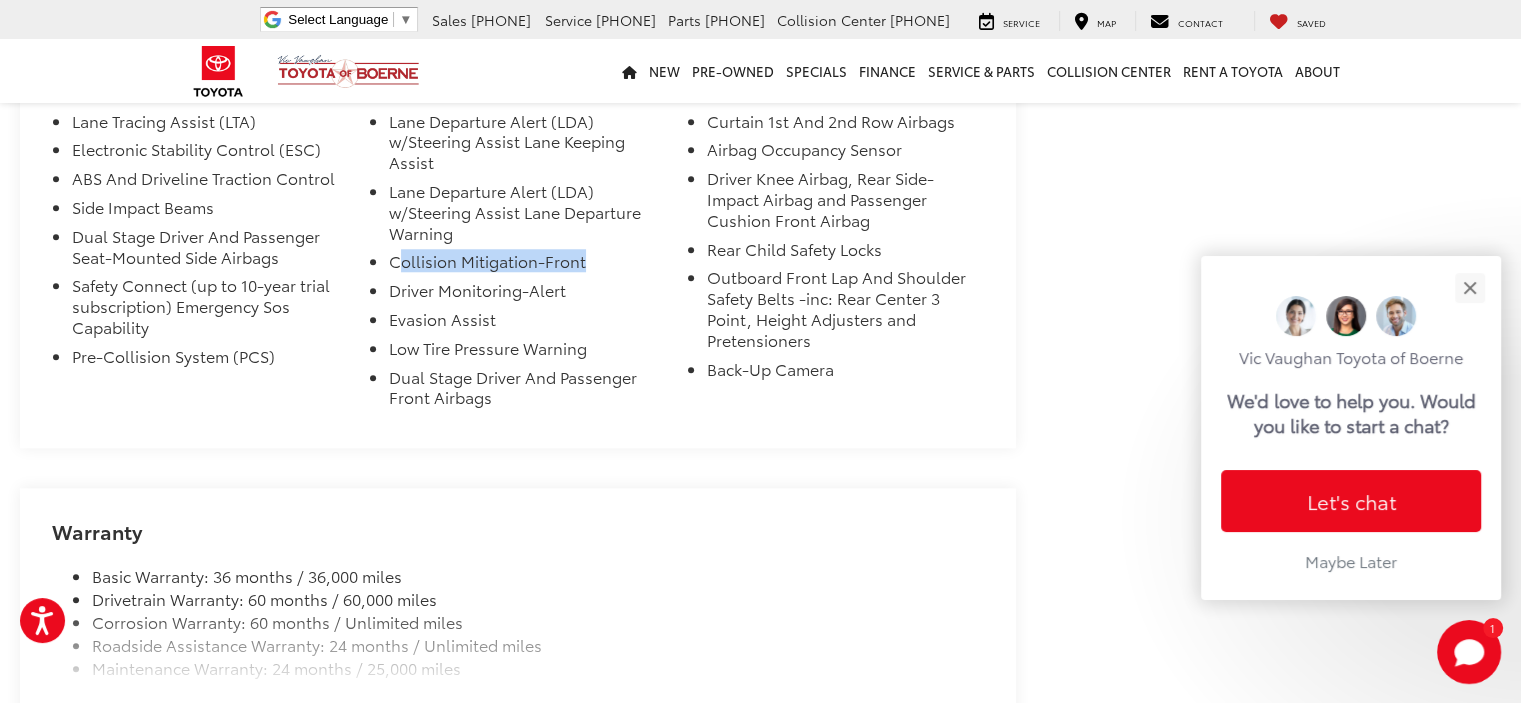 scroll, scrollTop: 1821, scrollLeft: 0, axis: vertical 